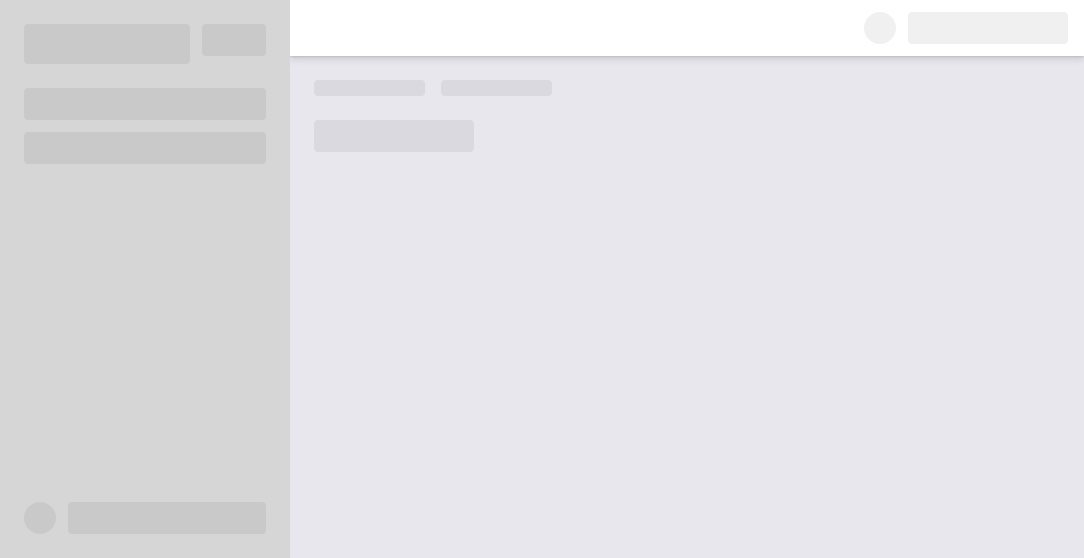 scroll, scrollTop: 0, scrollLeft: 0, axis: both 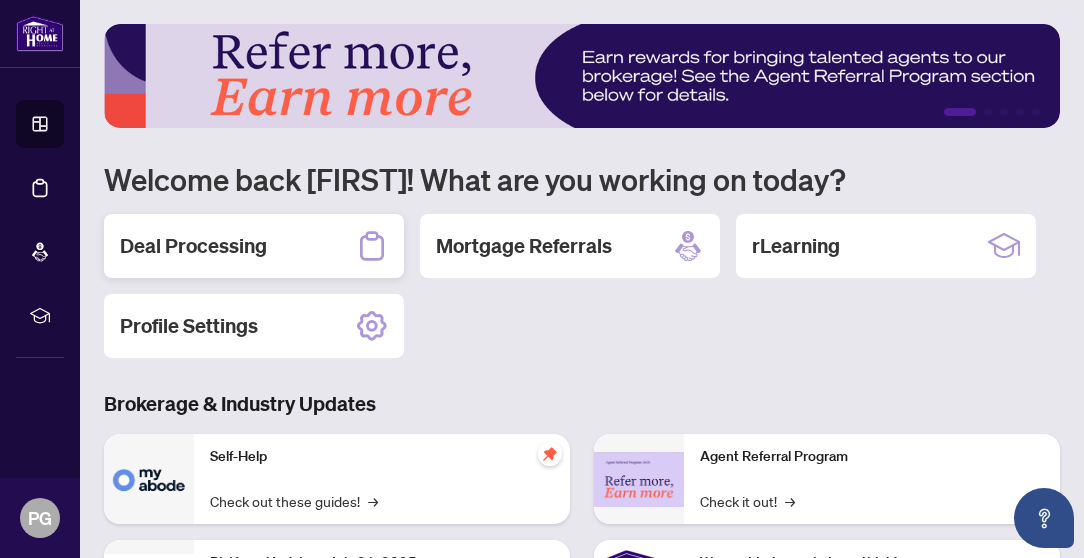 click on "Deal Processing" at bounding box center (254, 246) 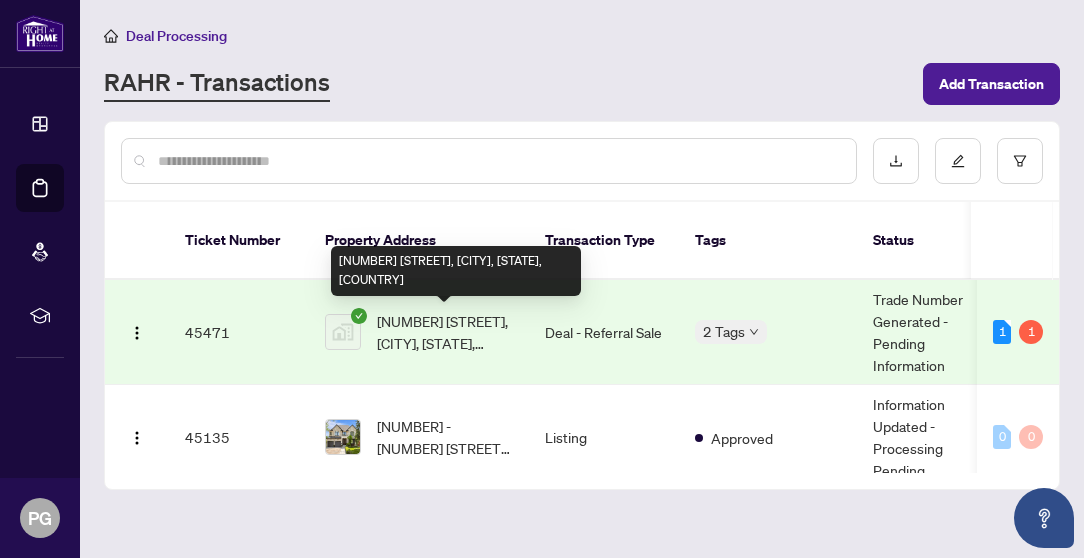 click on "[NUMBER] [STREET], [CITY], [STATE], [COUNTRY]" at bounding box center (445, 332) 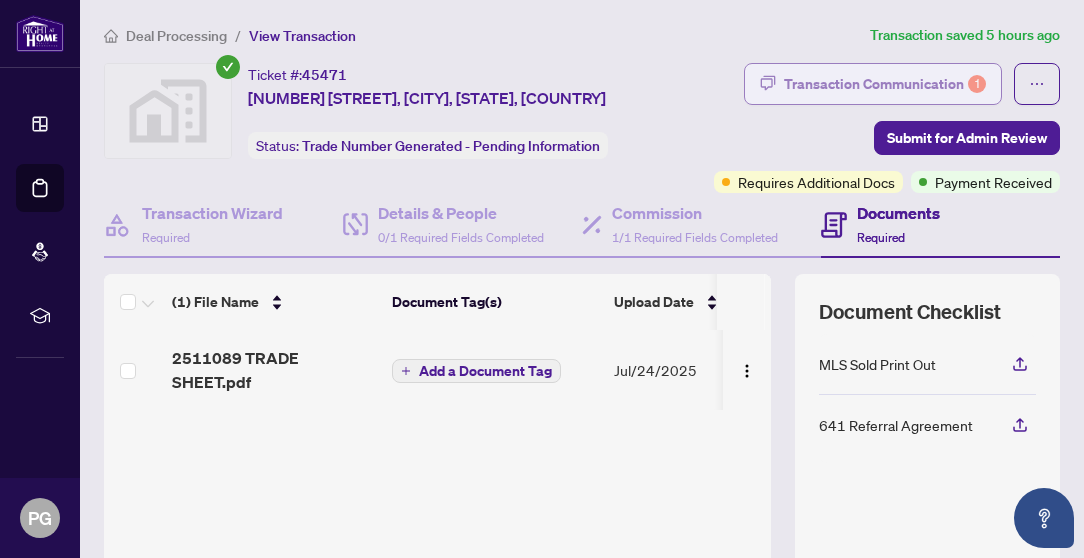 click on "Transaction Communication 1" at bounding box center (885, 84) 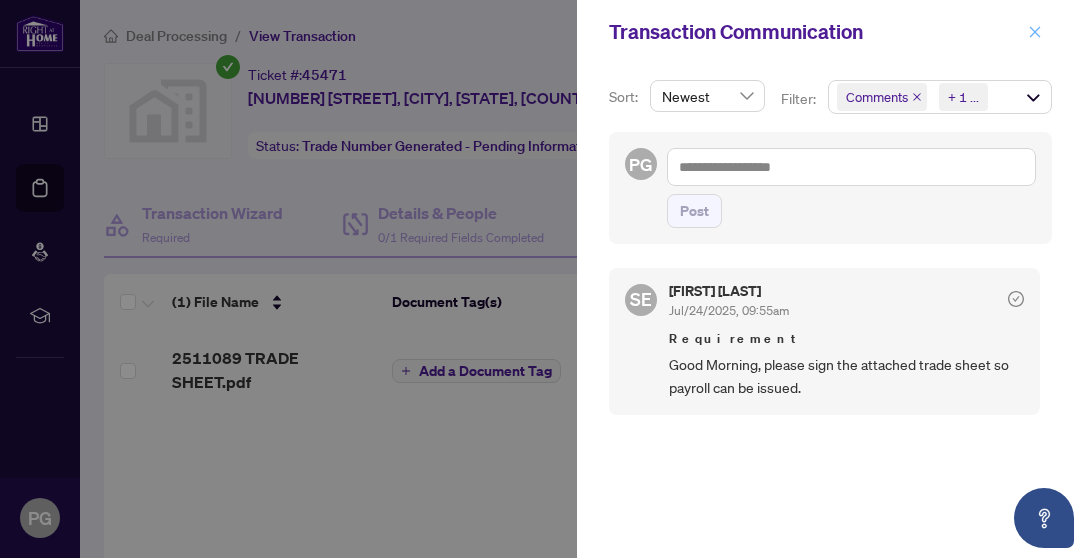 click 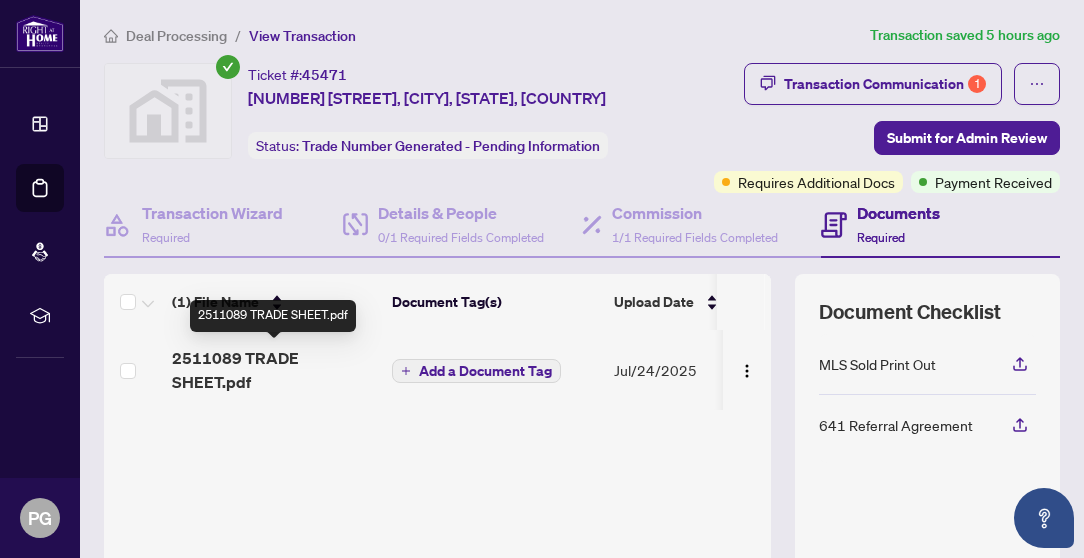click on "2511089 TRADE SHEET.pdf" at bounding box center [274, 370] 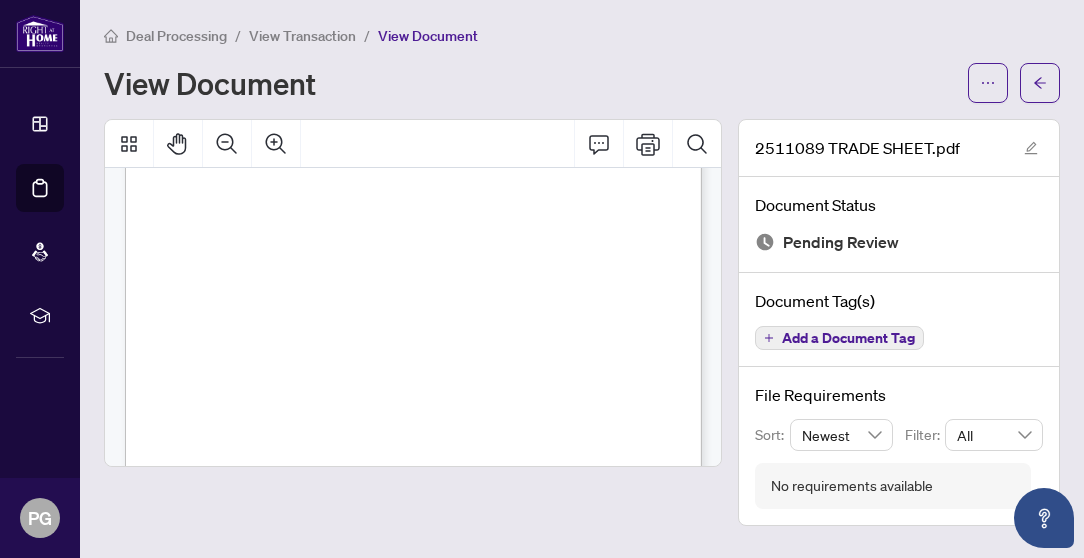 scroll, scrollTop: 0, scrollLeft: 0, axis: both 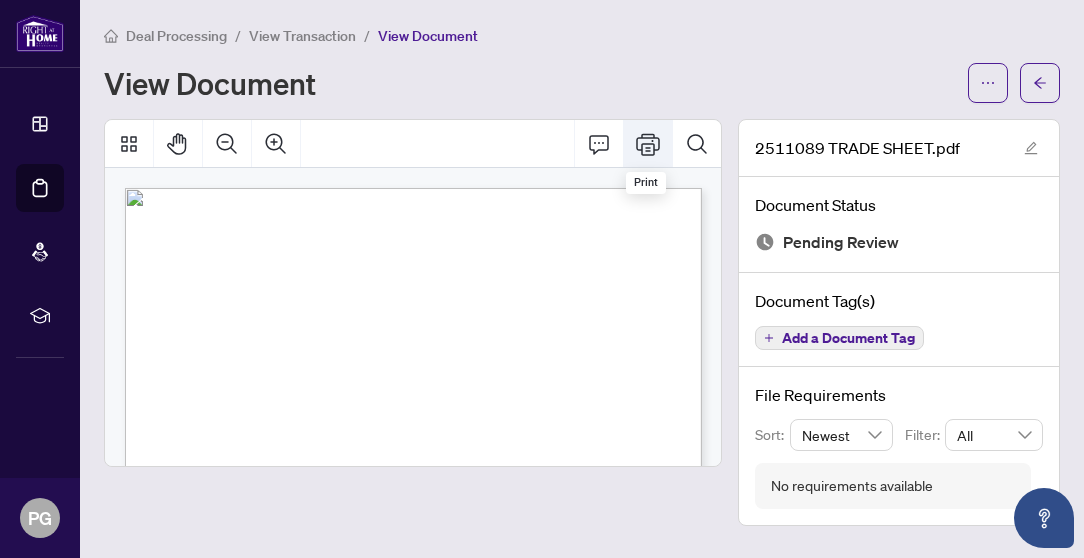 click 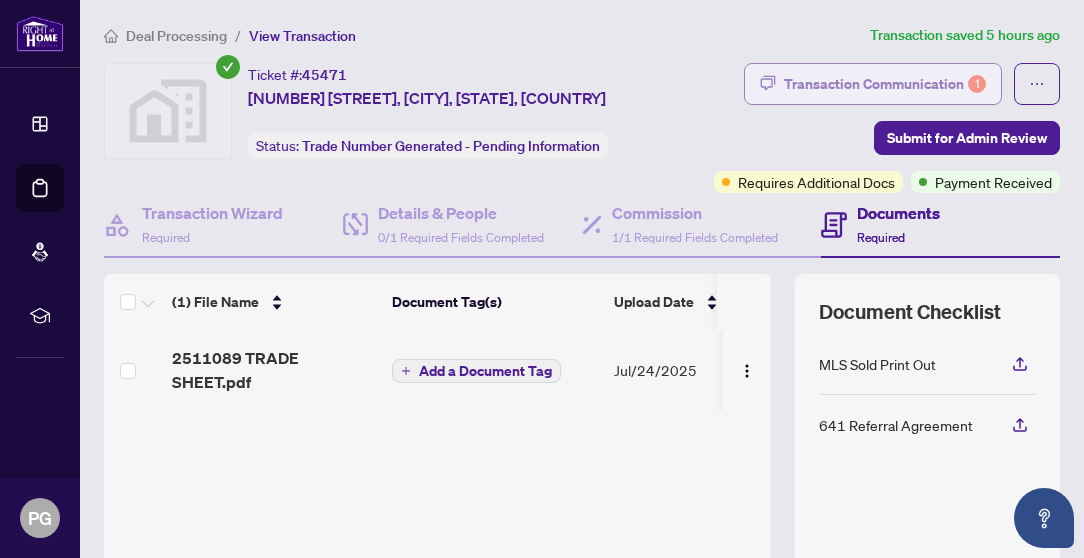 click on "Transaction Communication 1" at bounding box center [885, 84] 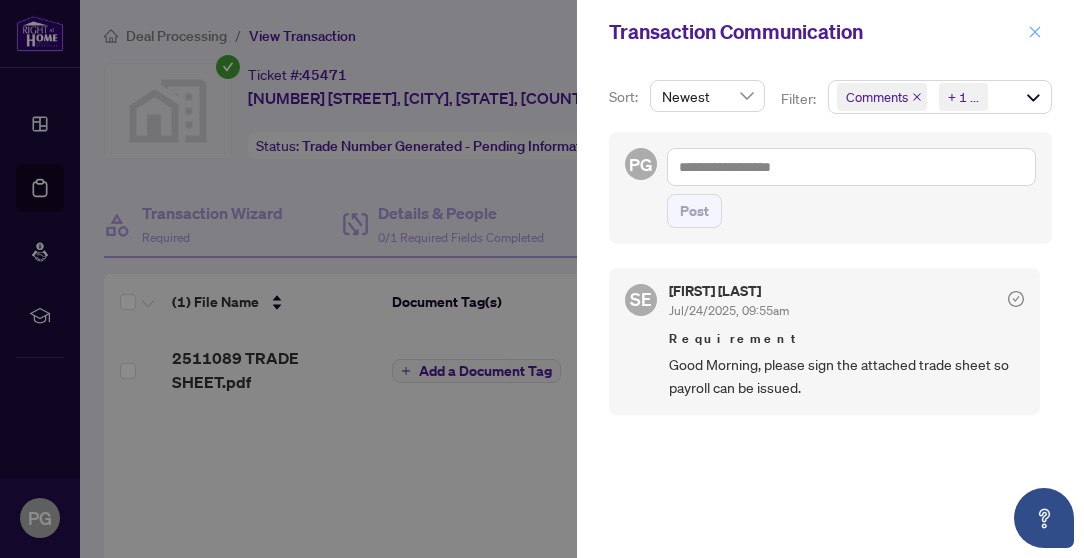 click 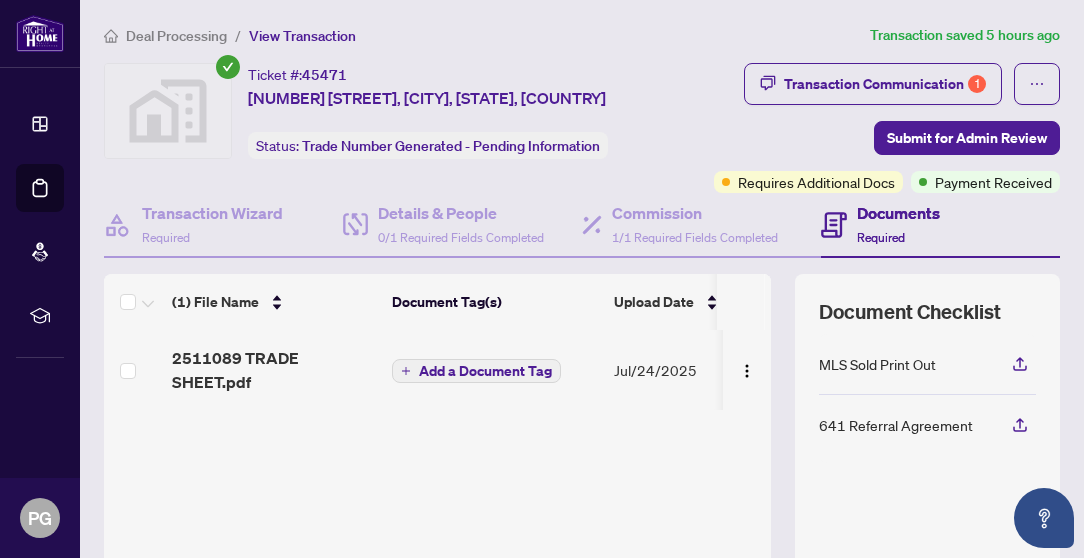 click on "Documents" at bounding box center [898, 213] 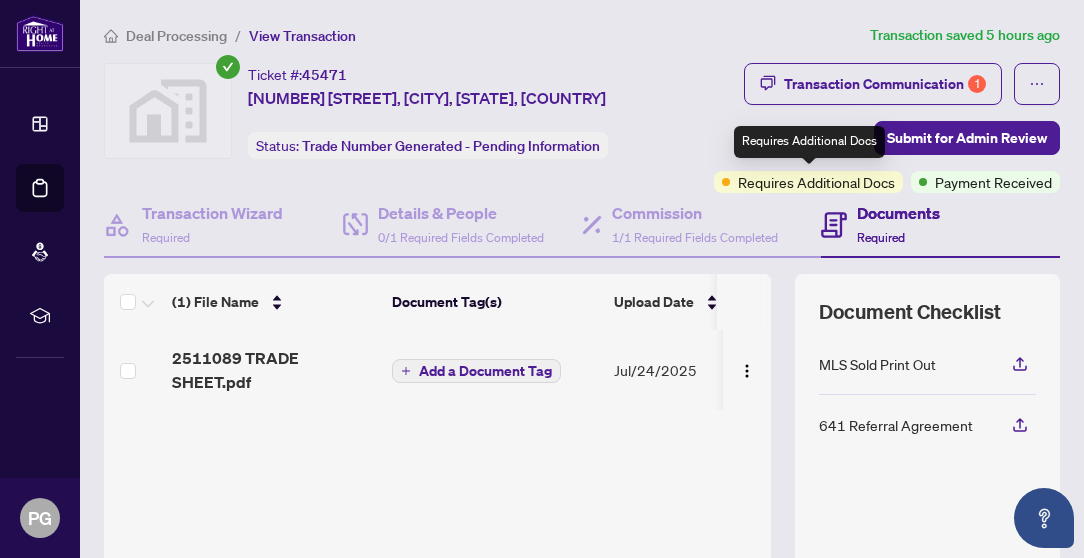 click on "Requires Additional Docs" at bounding box center (816, 182) 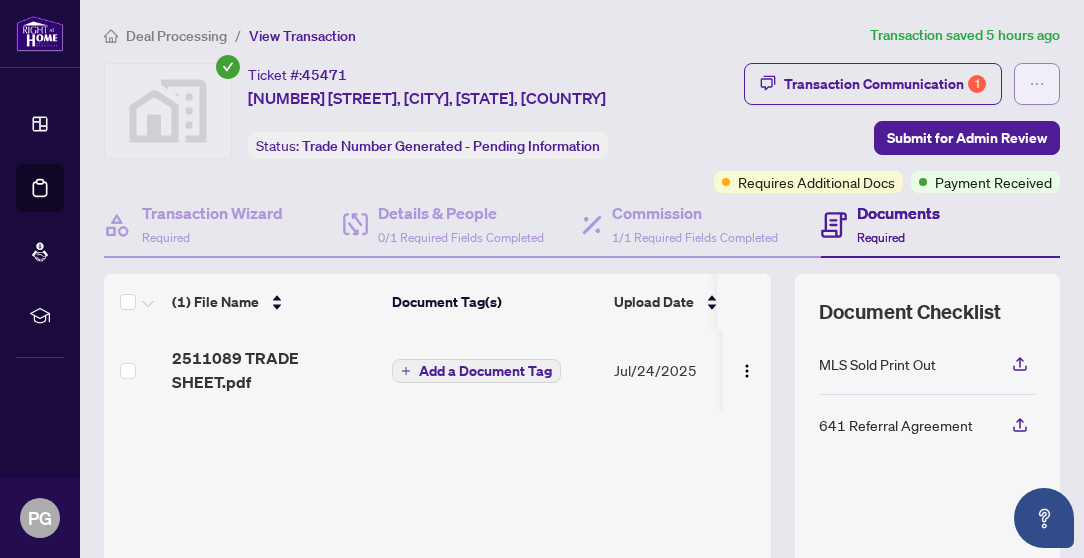 click 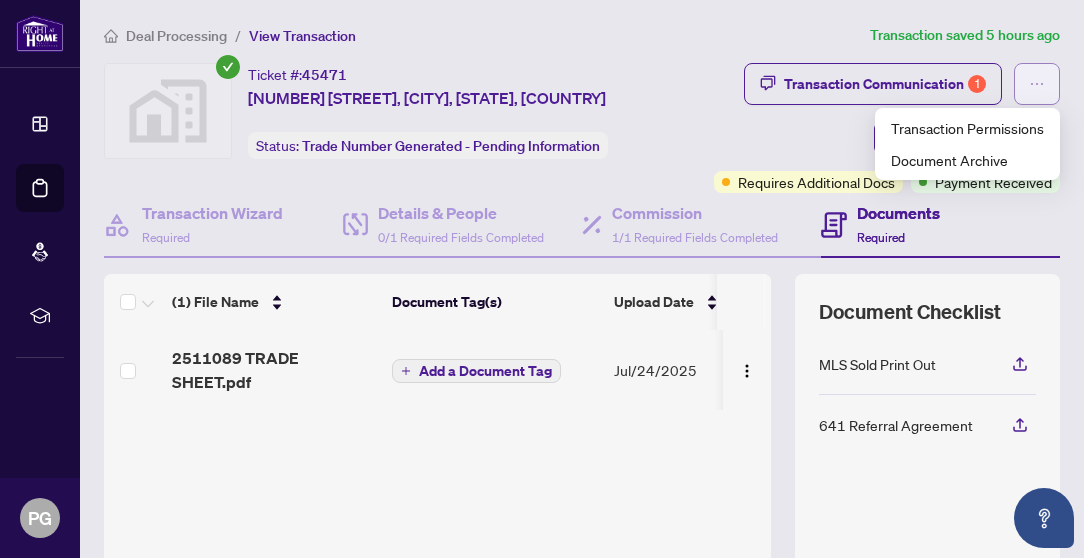 click 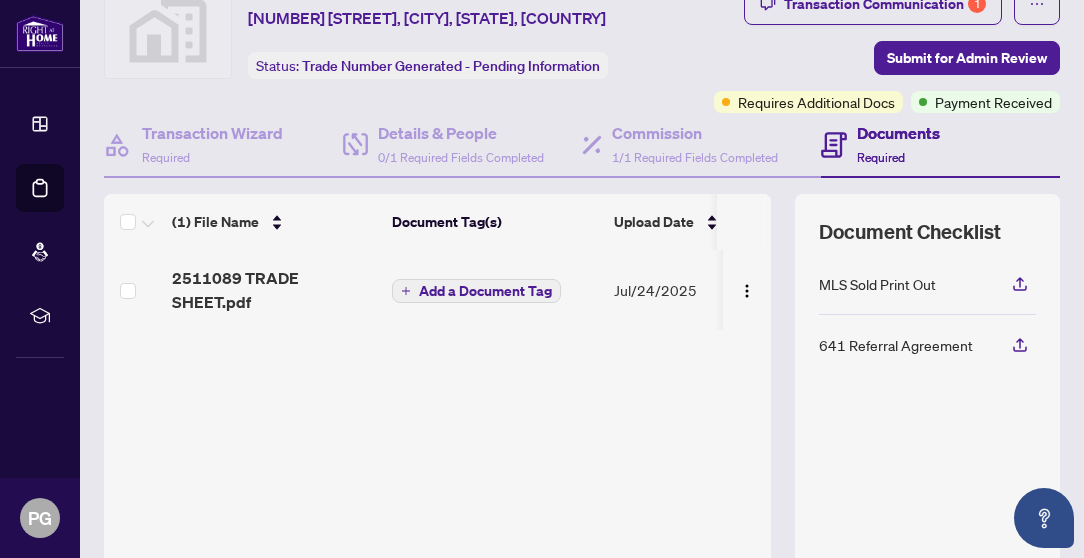 scroll, scrollTop: 76, scrollLeft: 0, axis: vertical 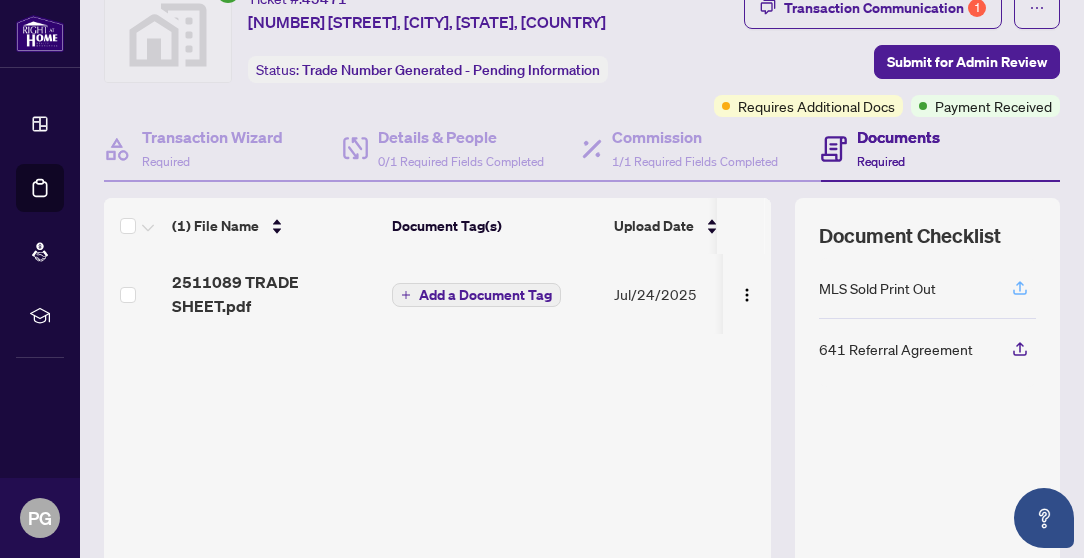 click 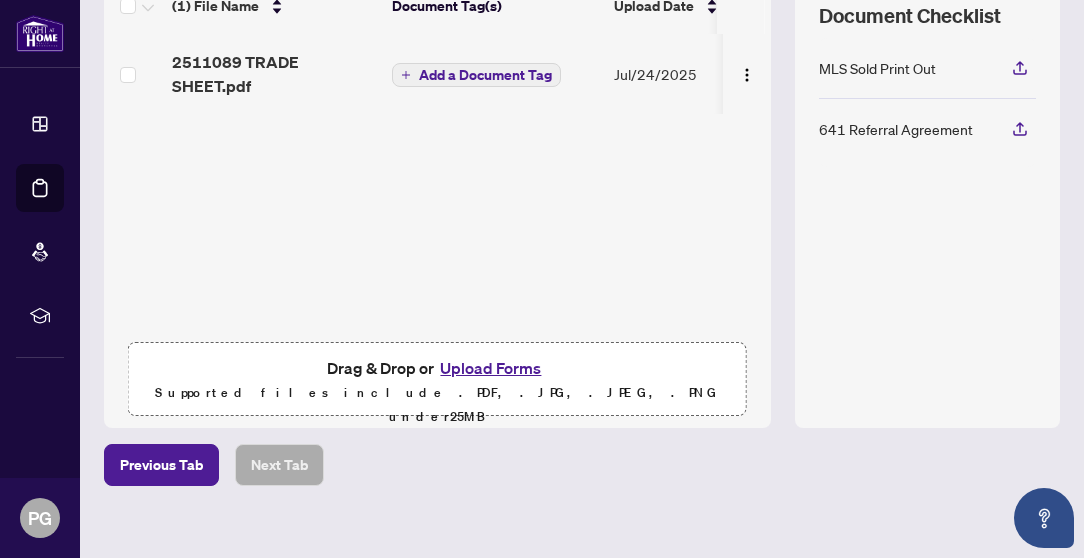 scroll, scrollTop: 300, scrollLeft: 0, axis: vertical 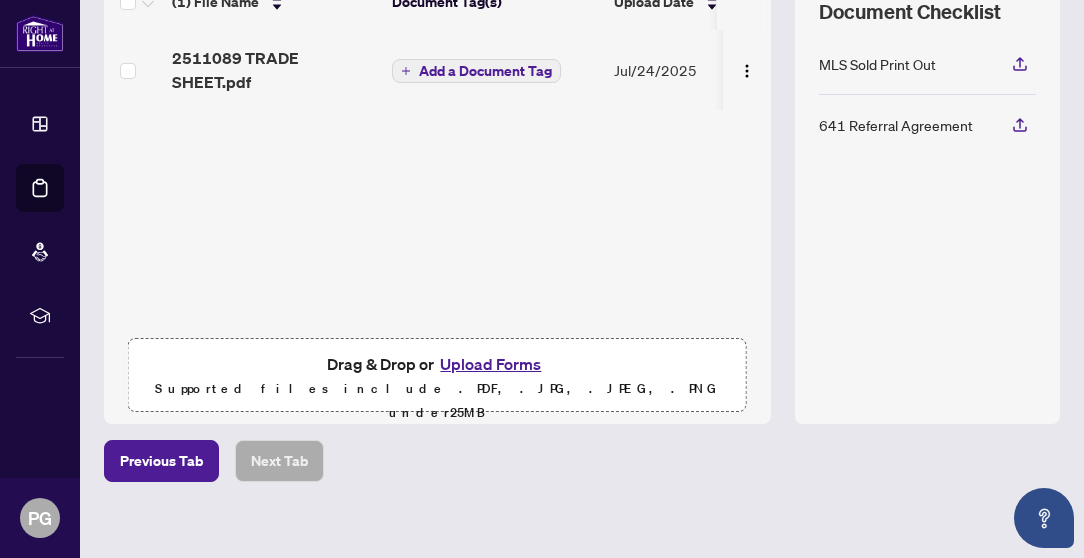 click on "Upload Forms" at bounding box center [490, 364] 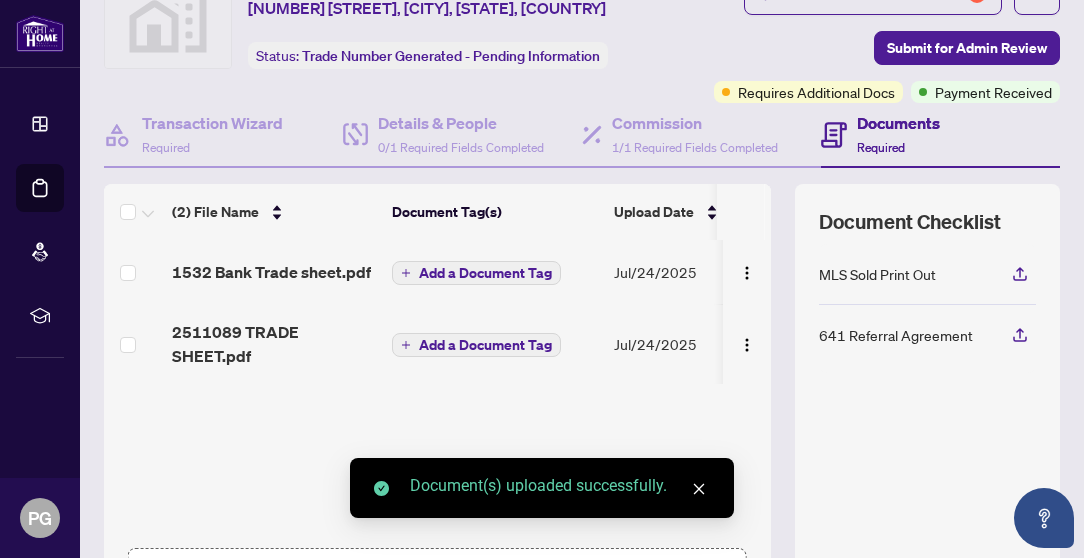 scroll, scrollTop: 0, scrollLeft: 0, axis: both 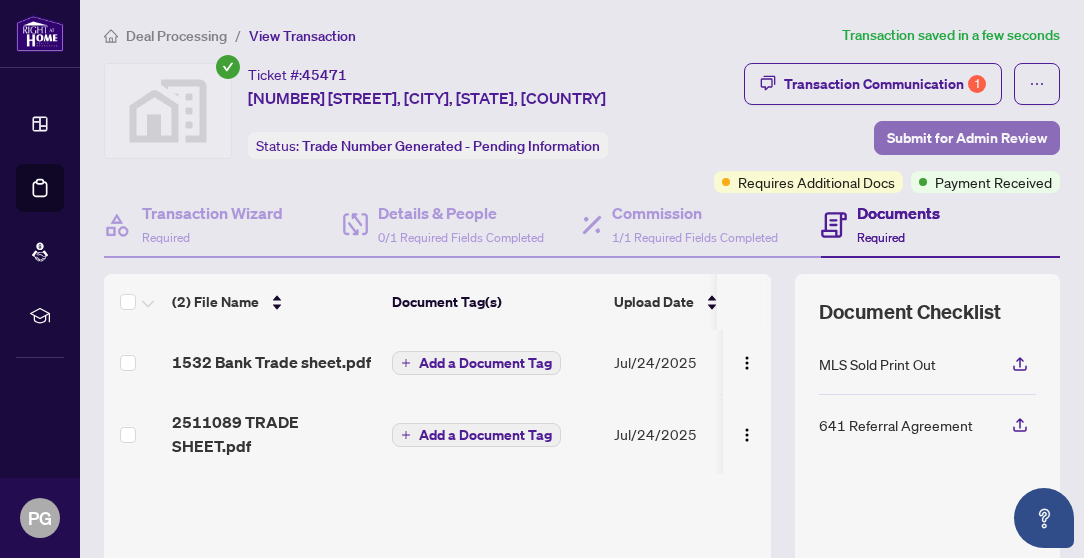 click on "Submit for Admin Review" at bounding box center [967, 138] 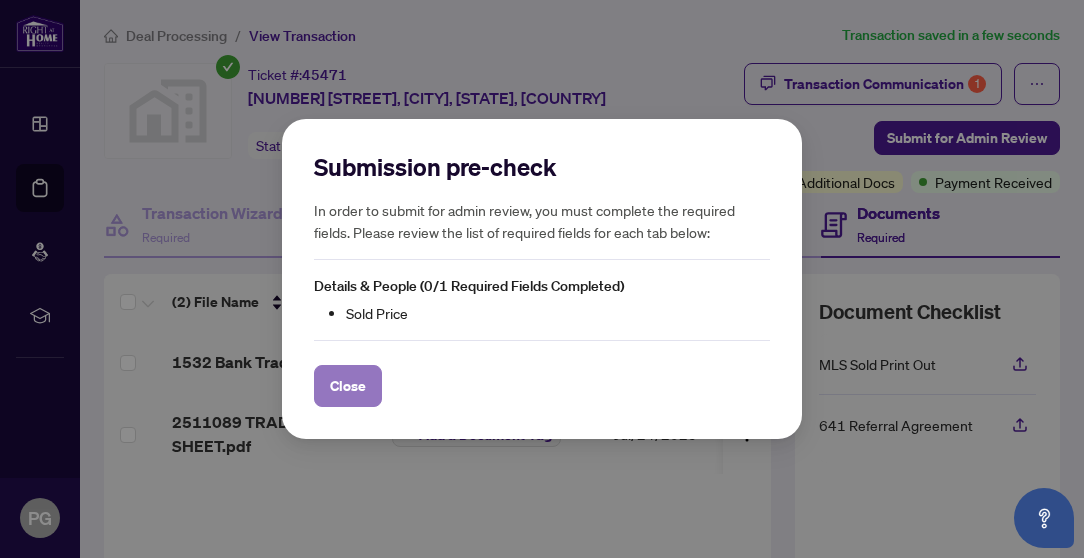 click on "Close" at bounding box center (348, 386) 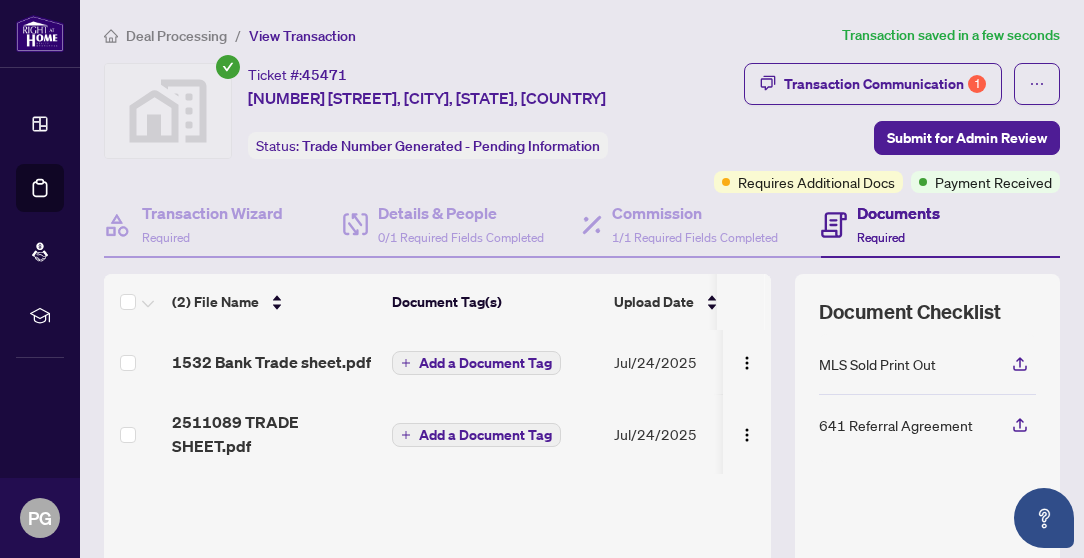 scroll, scrollTop: 0, scrollLeft: 0, axis: both 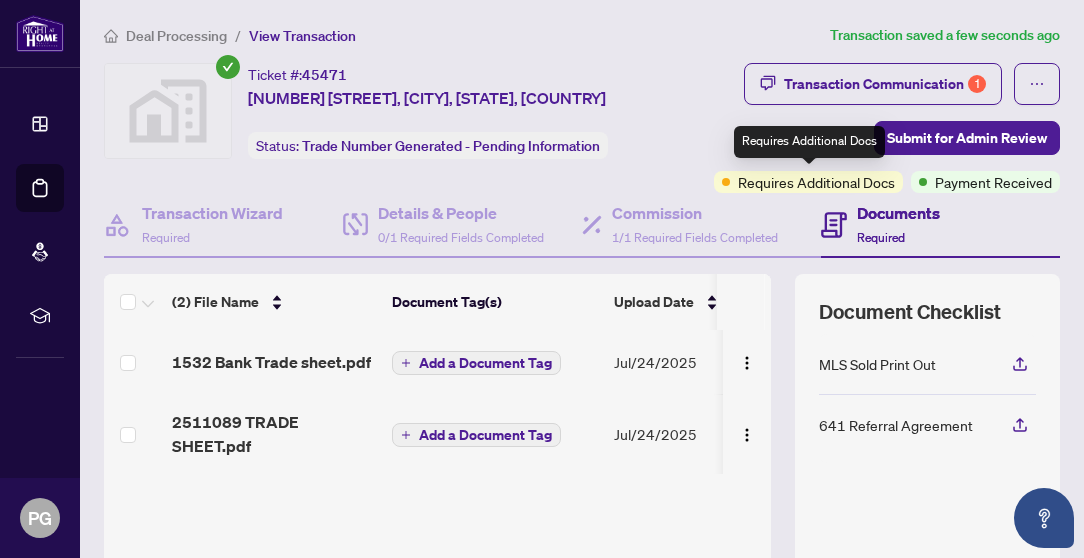 click on "Requires Additional Docs" at bounding box center [816, 182] 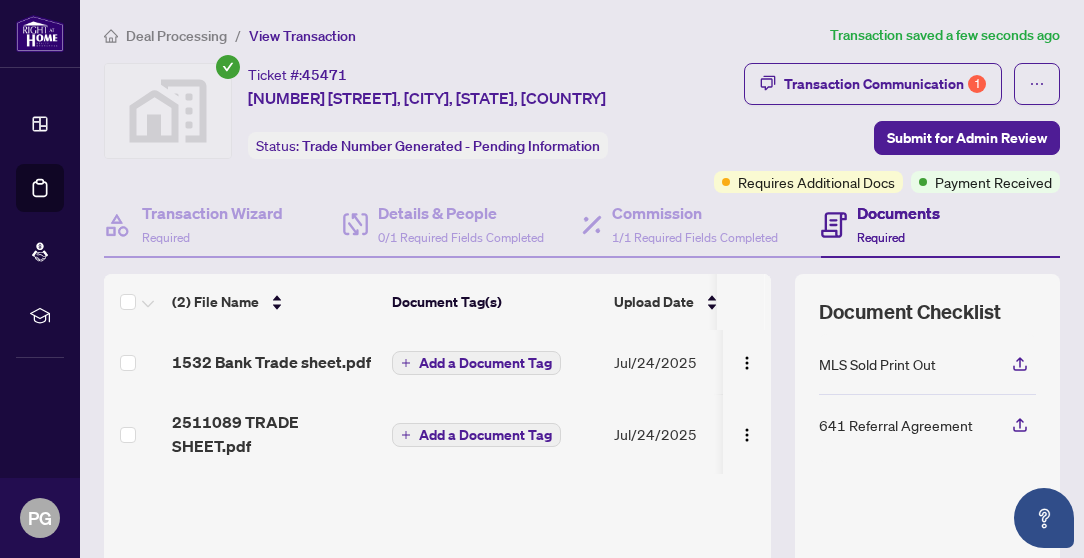 click on "Documents" at bounding box center (898, 213) 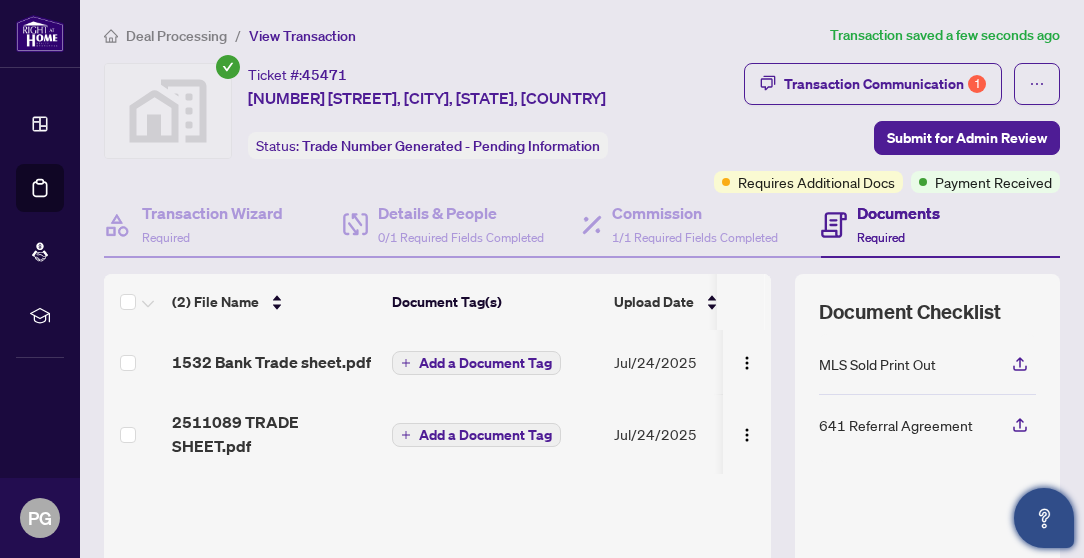 click 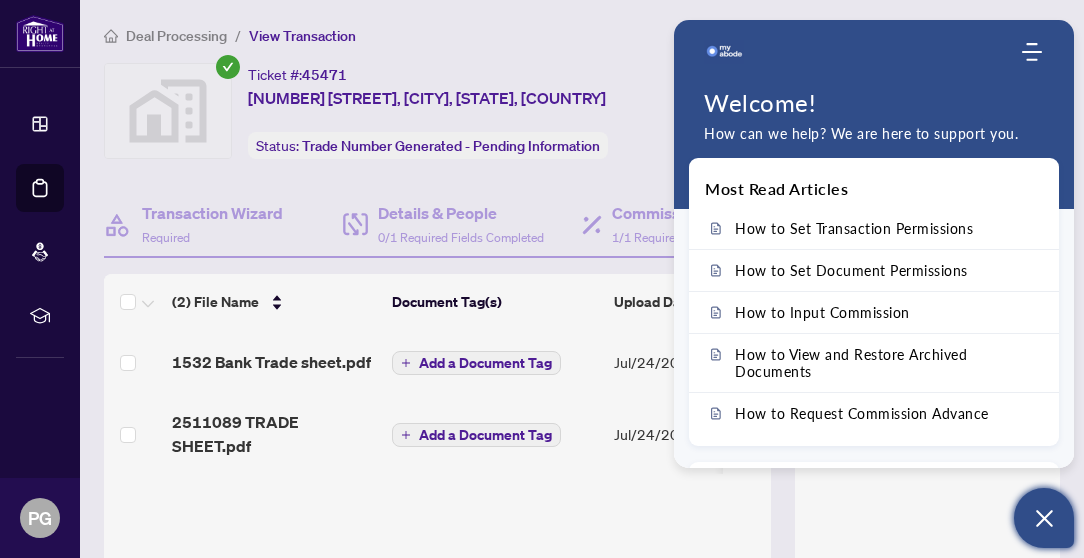 click 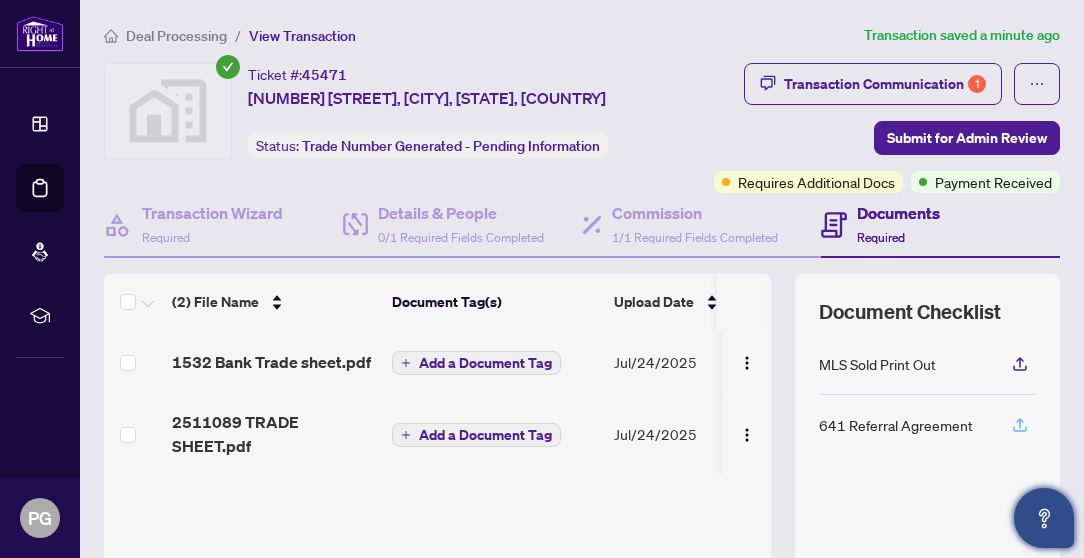 click 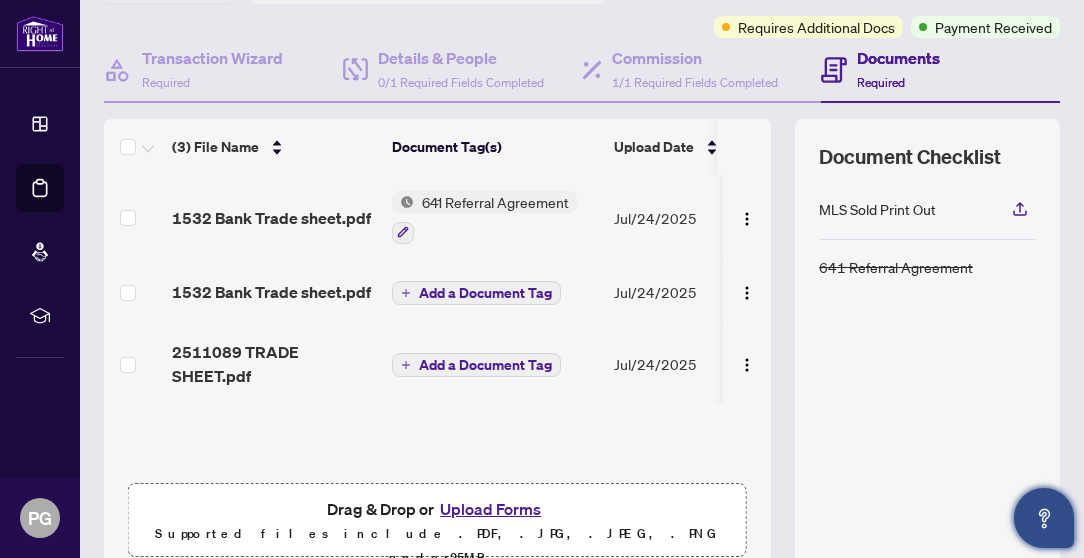scroll, scrollTop: 0, scrollLeft: 0, axis: both 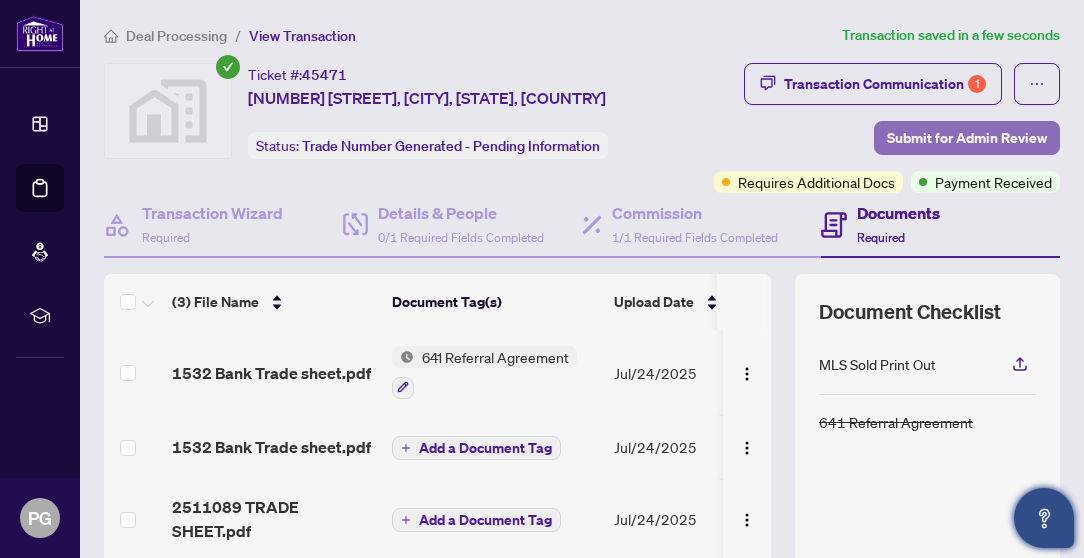click on "Submit for Admin Review" at bounding box center [967, 138] 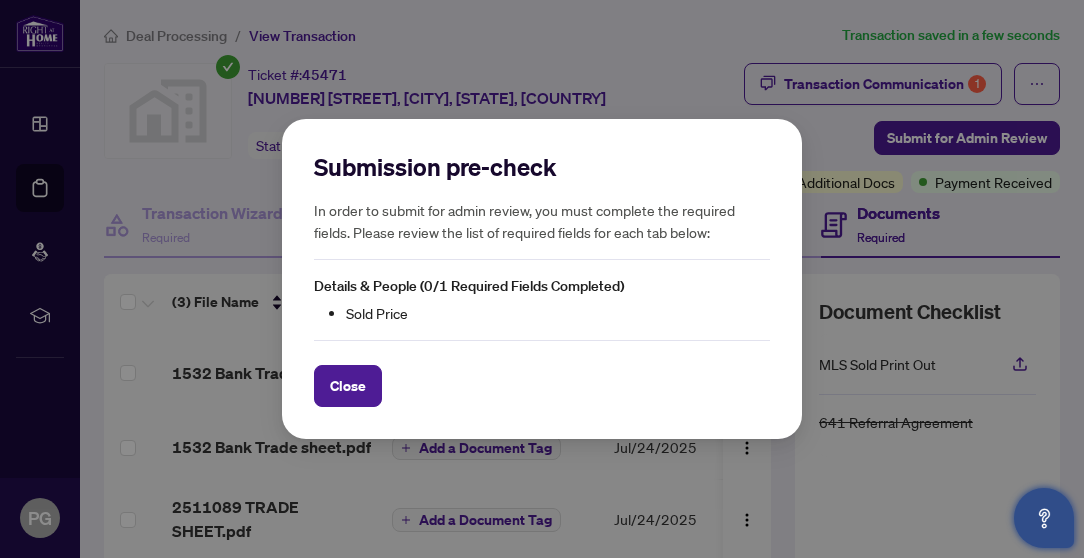 click on "Sold Price" at bounding box center (558, 313) 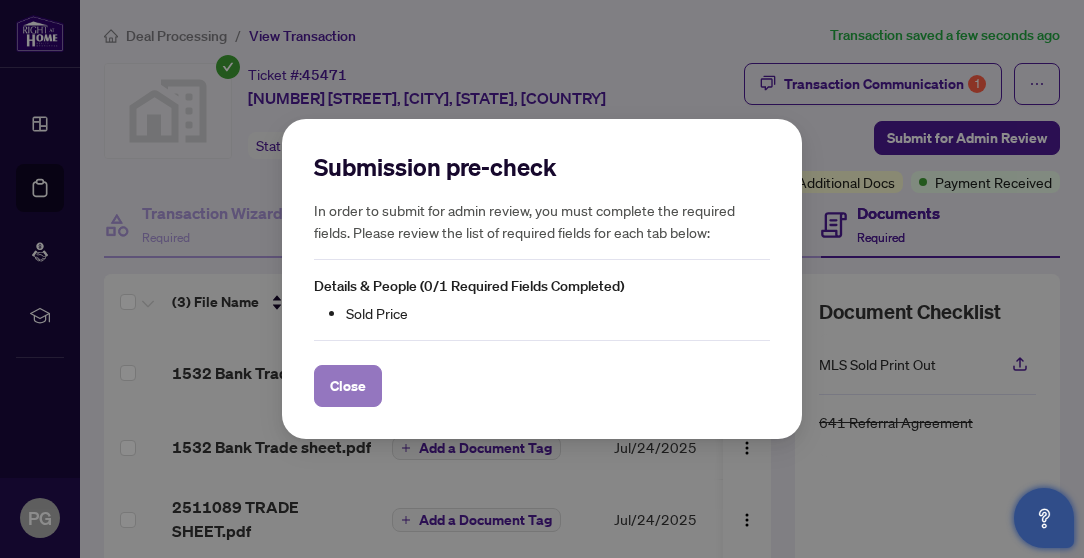 click on "Close" at bounding box center [348, 386] 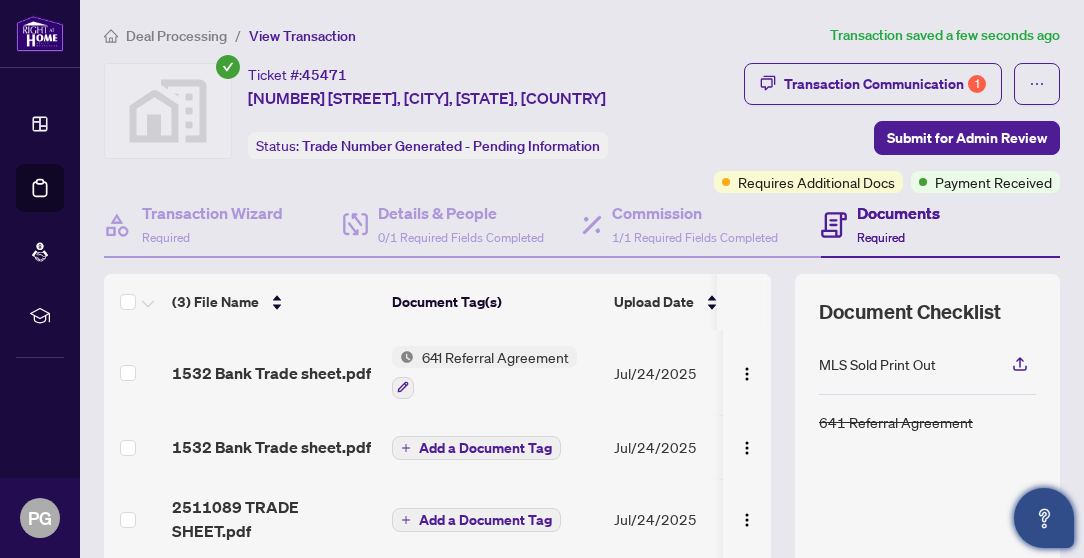 click on "641 Referral Agreement" at bounding box center (495, 357) 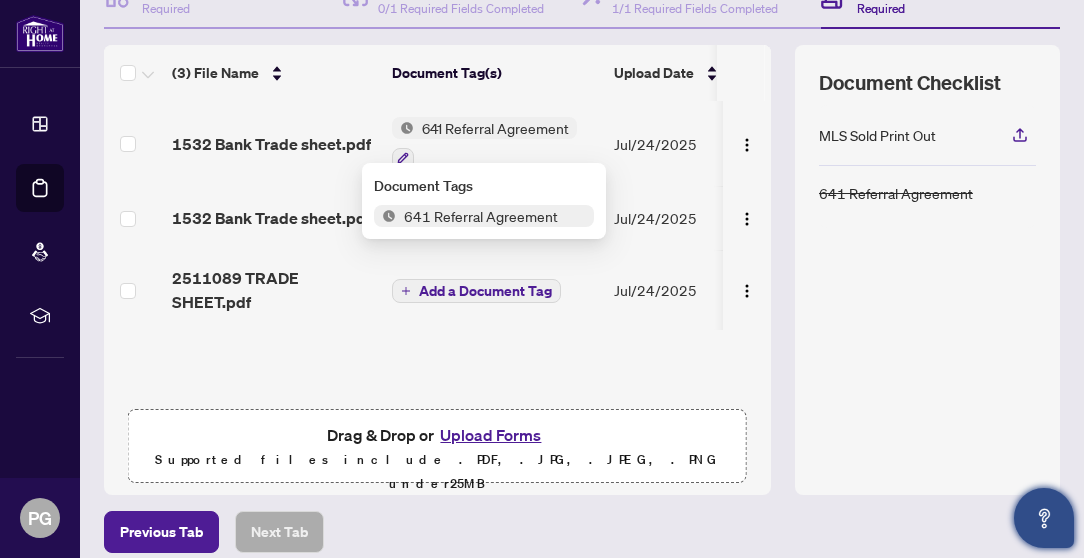 scroll, scrollTop: 239, scrollLeft: 0, axis: vertical 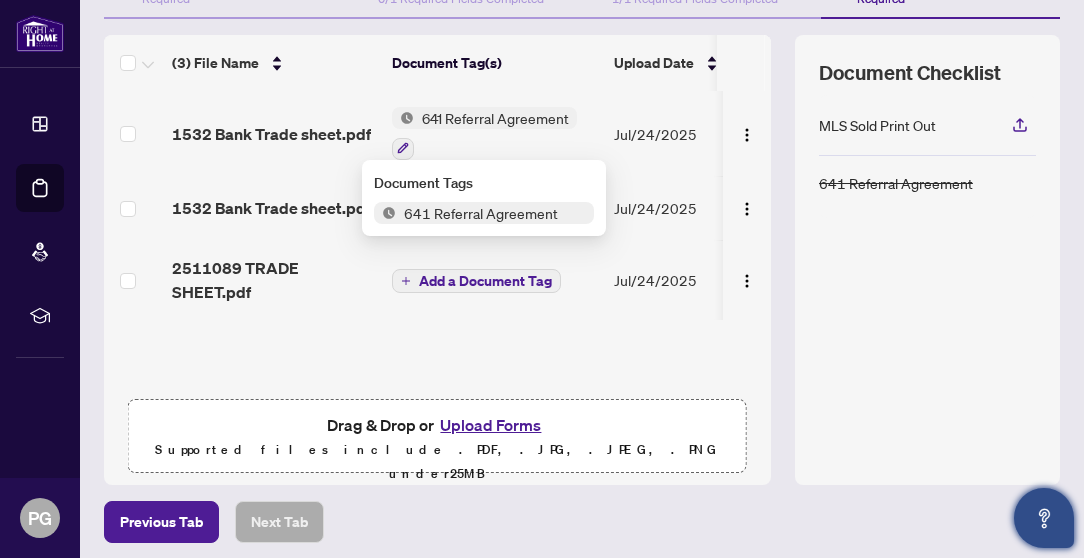 click on "(3) File Name Document Tag(s) Upload Date Status             [NUMBER] Bank Trade sheet.pdf 641 Referral Agreement Jul/[YEAR]/2025 Pending Review [NUMBER] Bank Trade sheet.pdf Add a Document Tag Jul/[YEAR]/2025 Pending Review [NUMBER] TRADE SHEET.pdf Add a Document Tag Jul/[YEAR]/2025 Pending Review Drag & Drop or Upload Forms Supported files include   .PDF, .JPG, .JPEG, .PNG   under  25 MB Document Checklist MLS Sold Print Out 641 Referral Agreement" at bounding box center (582, 260) 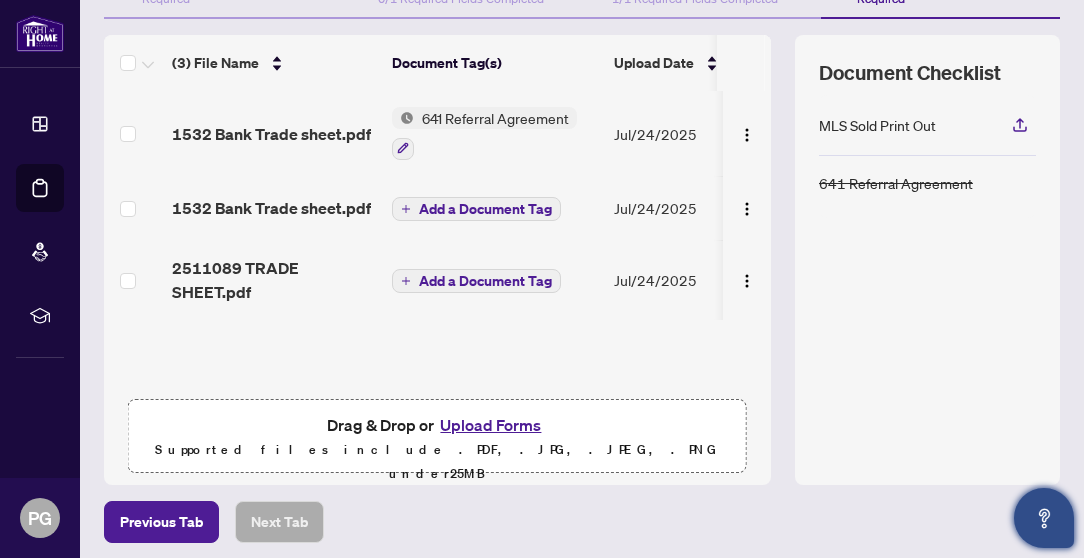 scroll, scrollTop: 315, scrollLeft: 0, axis: vertical 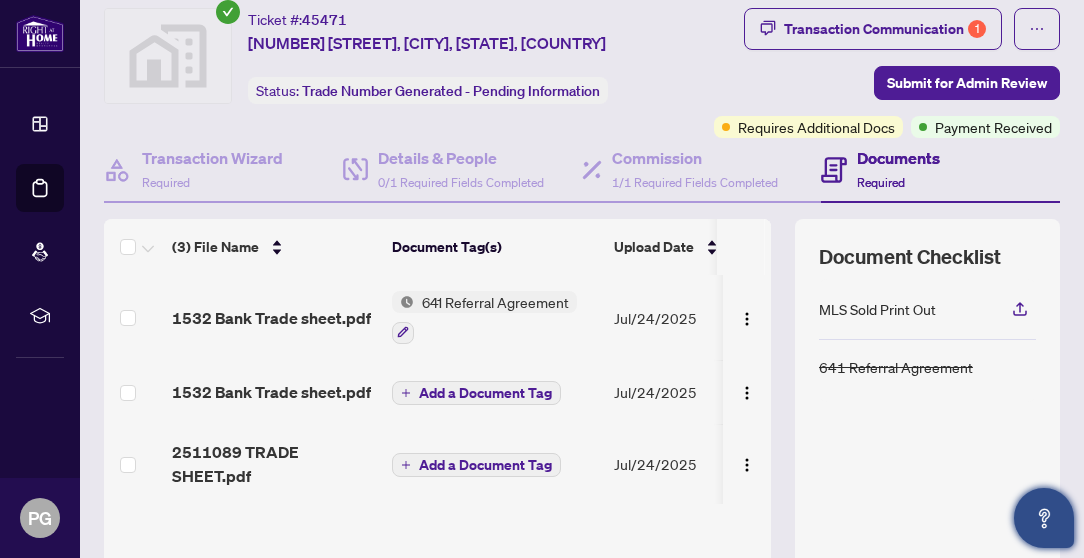 click at bounding box center [768, 247] 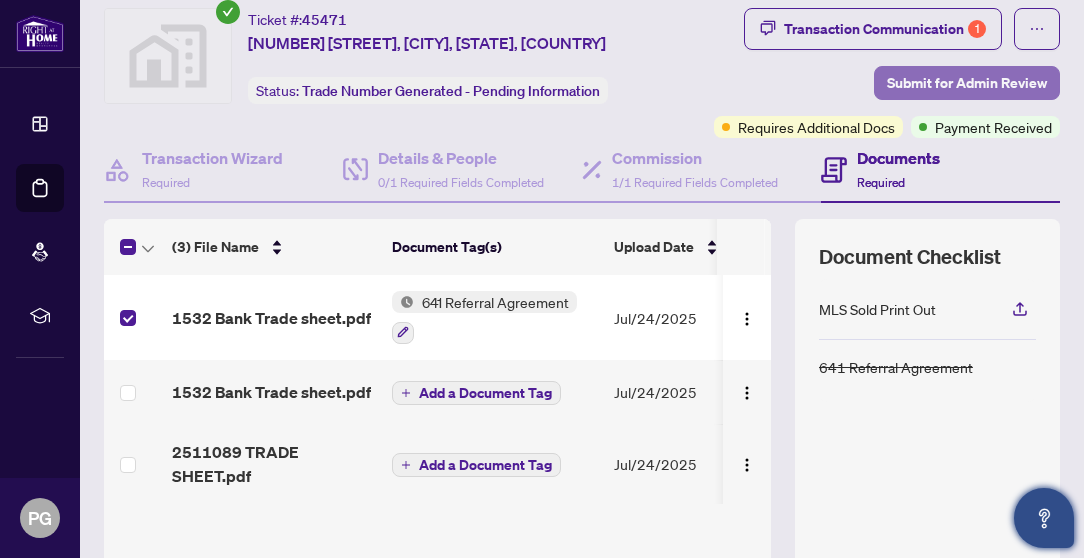 click on "Submit for Admin Review" at bounding box center (967, 83) 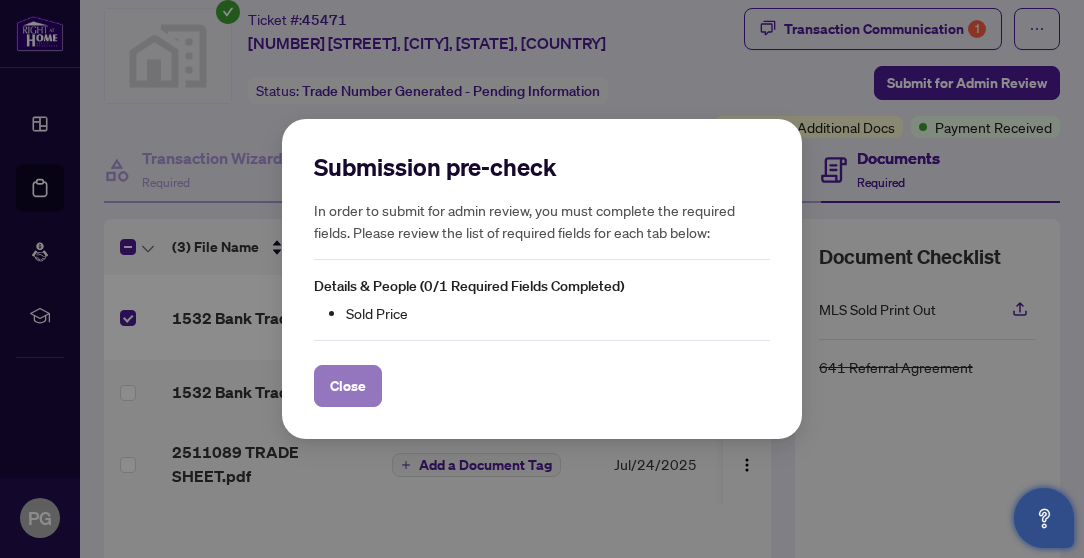 click on "Close" at bounding box center (348, 386) 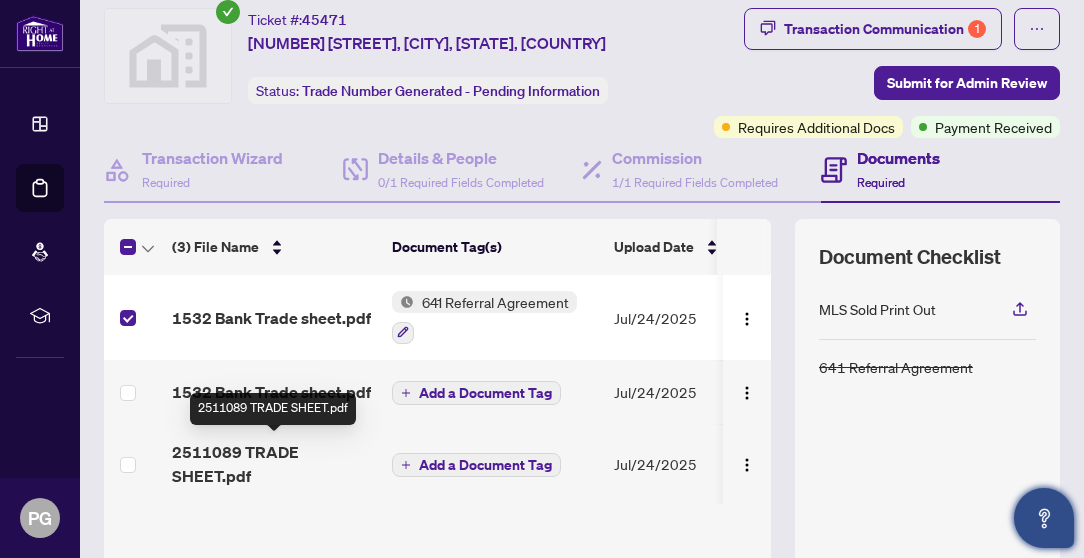 click on "2511089 TRADE SHEET.pdf" at bounding box center (274, 464) 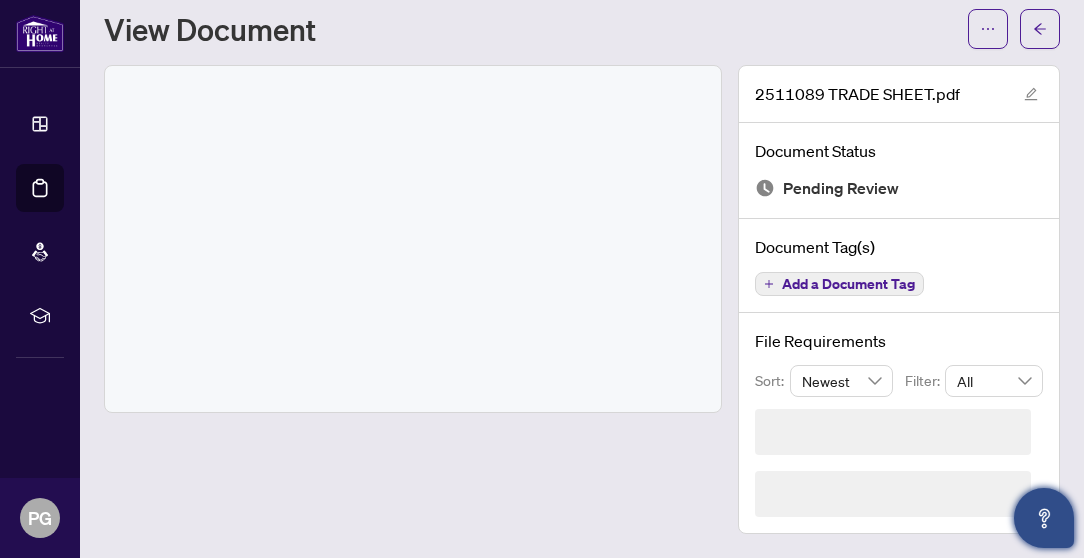 scroll, scrollTop: 0, scrollLeft: 0, axis: both 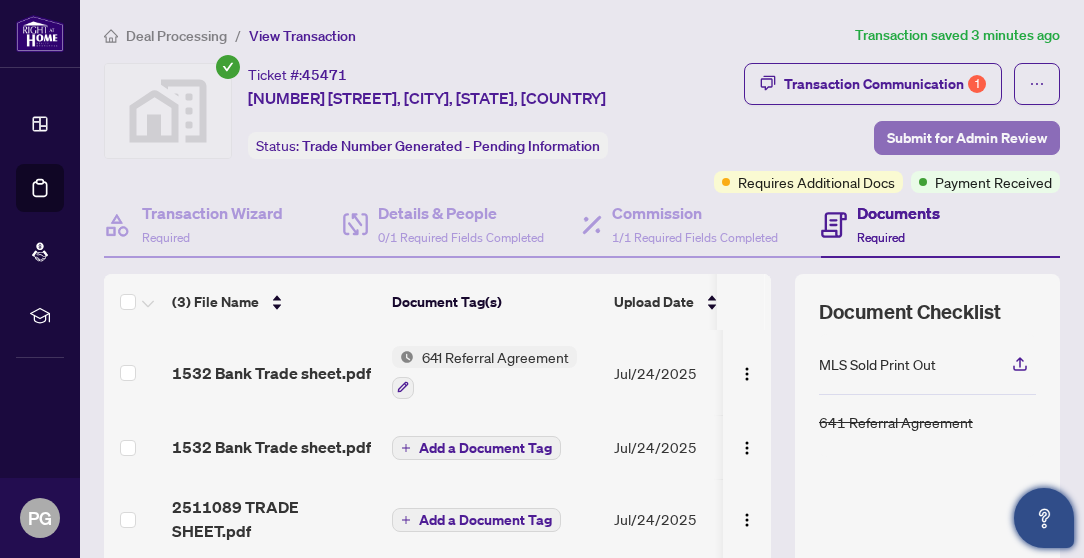 click on "Submit for Admin Review" at bounding box center [967, 138] 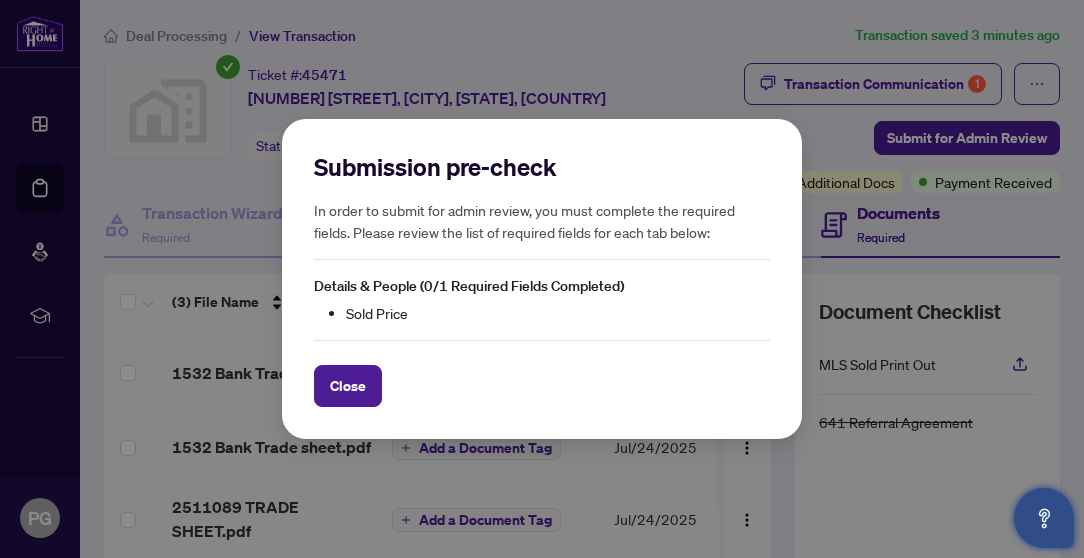 click on "Sold Price" at bounding box center [558, 313] 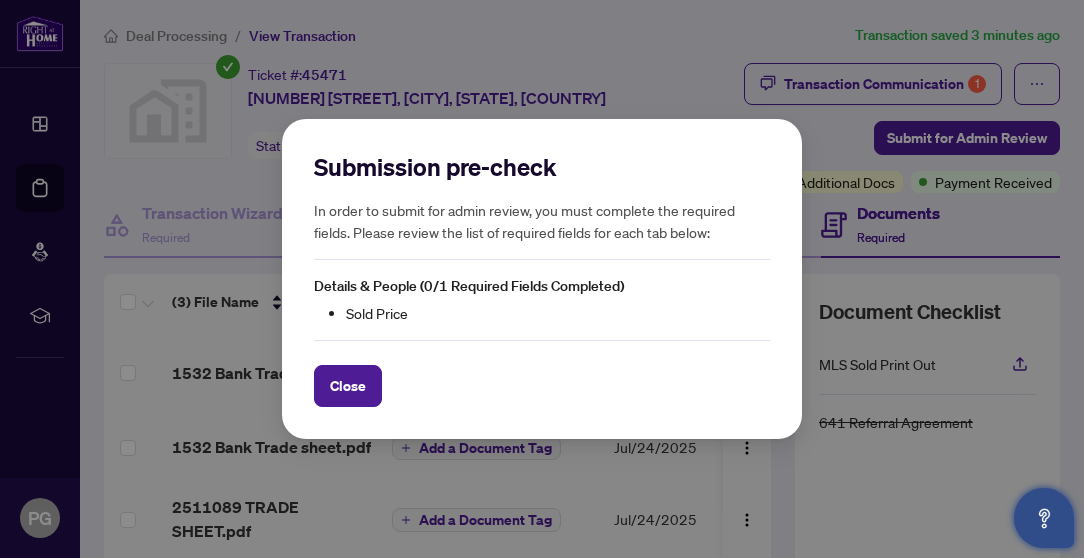 click on "Details & People (0/1 Required Fields Completed)" at bounding box center [469, 286] 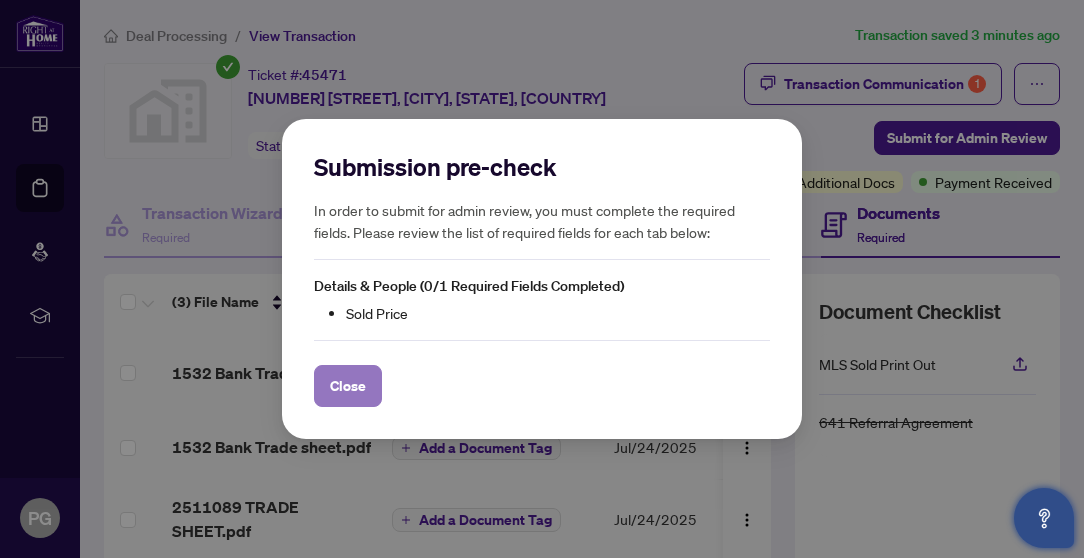 click on "Close" at bounding box center [348, 386] 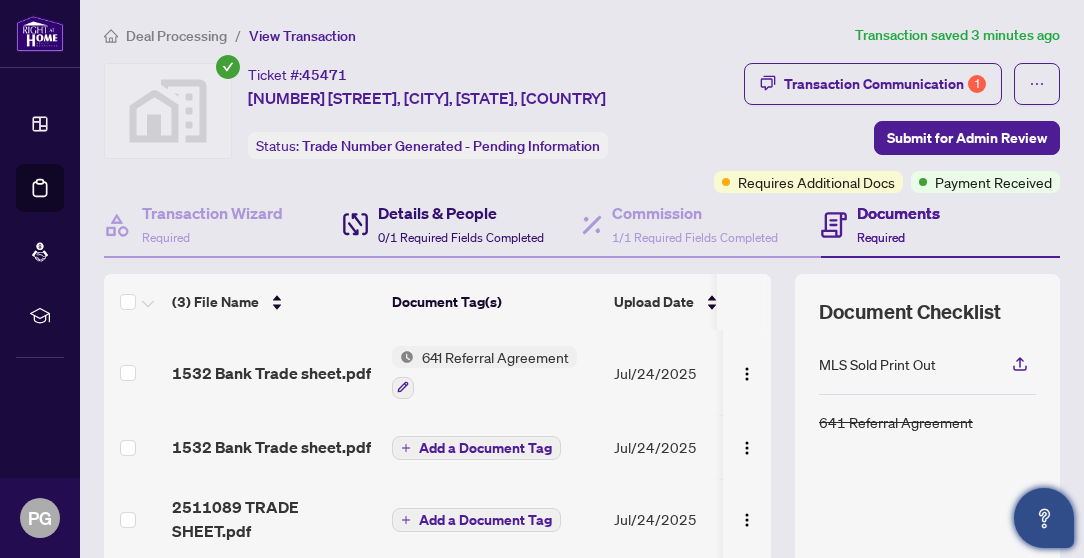 click on "Details & People" at bounding box center [461, 213] 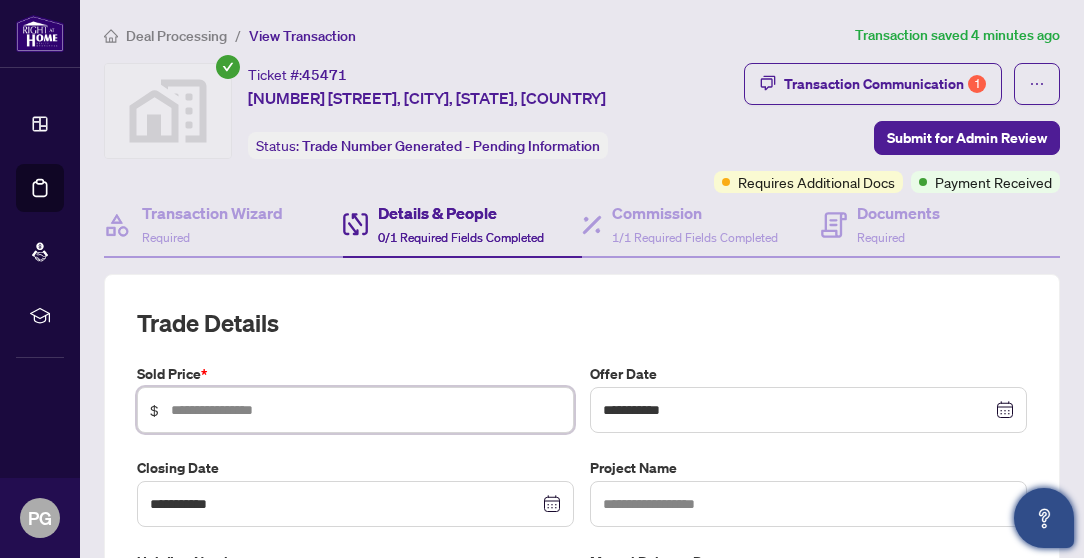 click at bounding box center [366, 410] 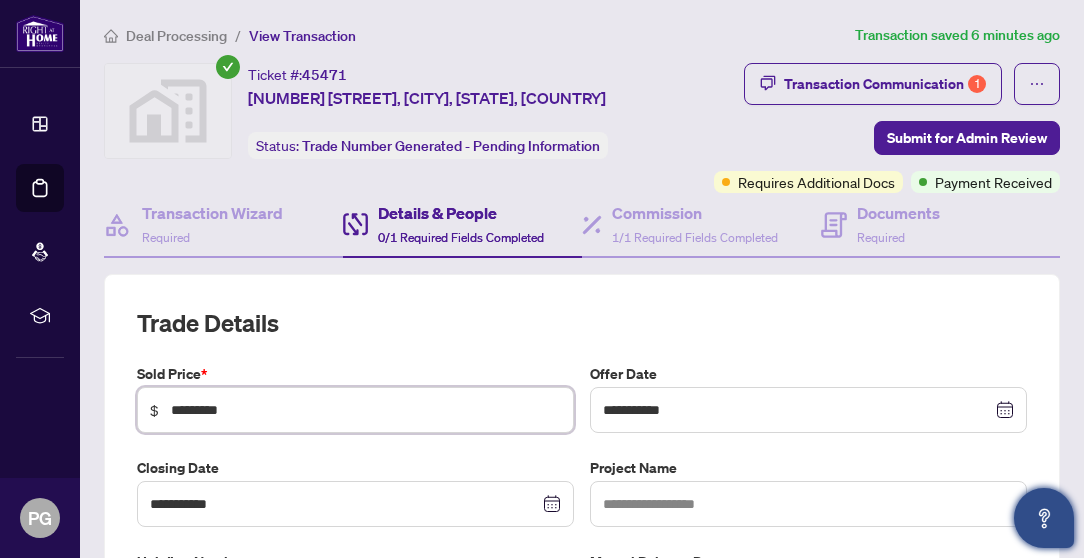 type on "*********" 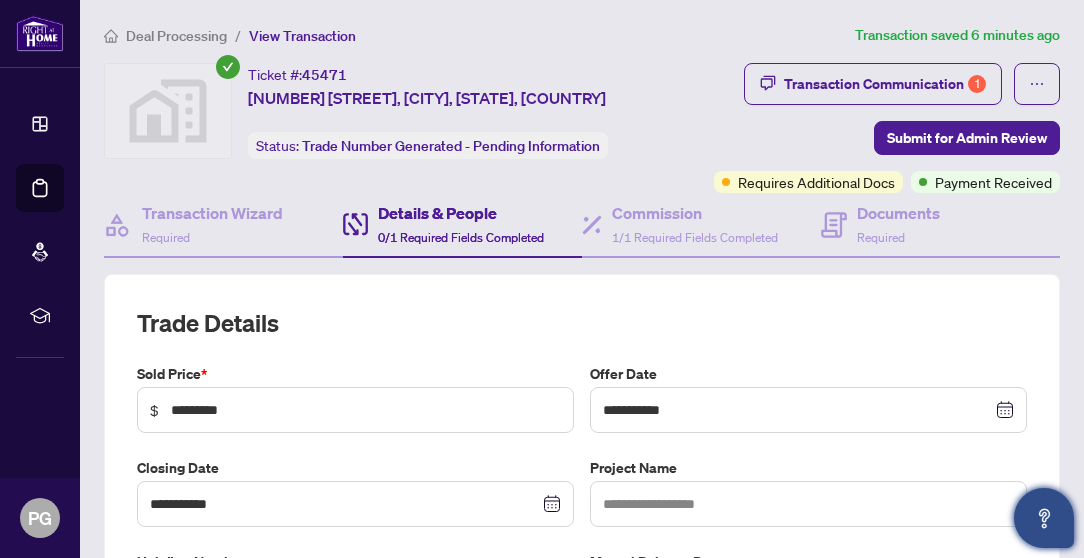 click on "**********" at bounding box center (582, 464) 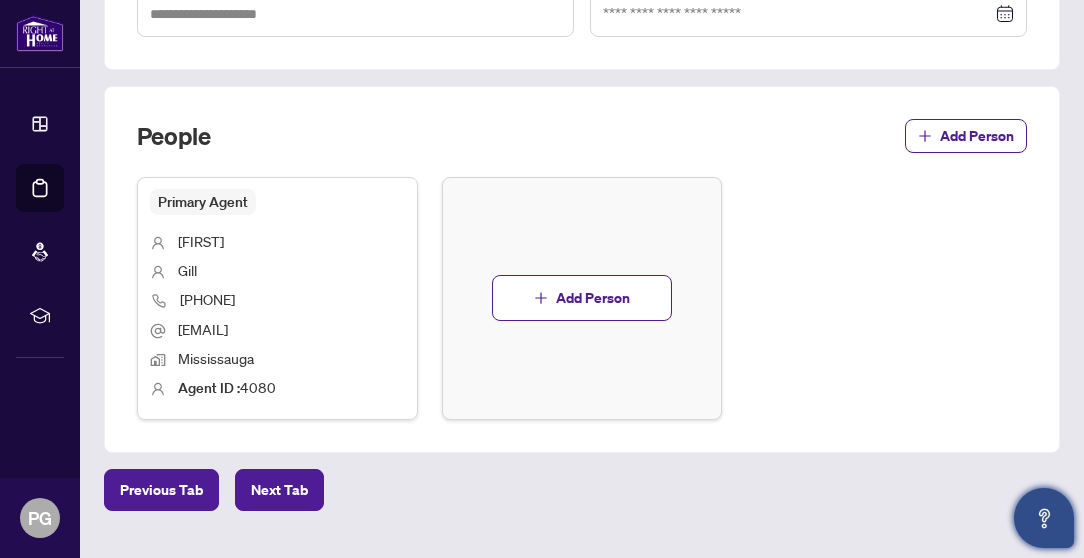 scroll, scrollTop: 624, scrollLeft: 0, axis: vertical 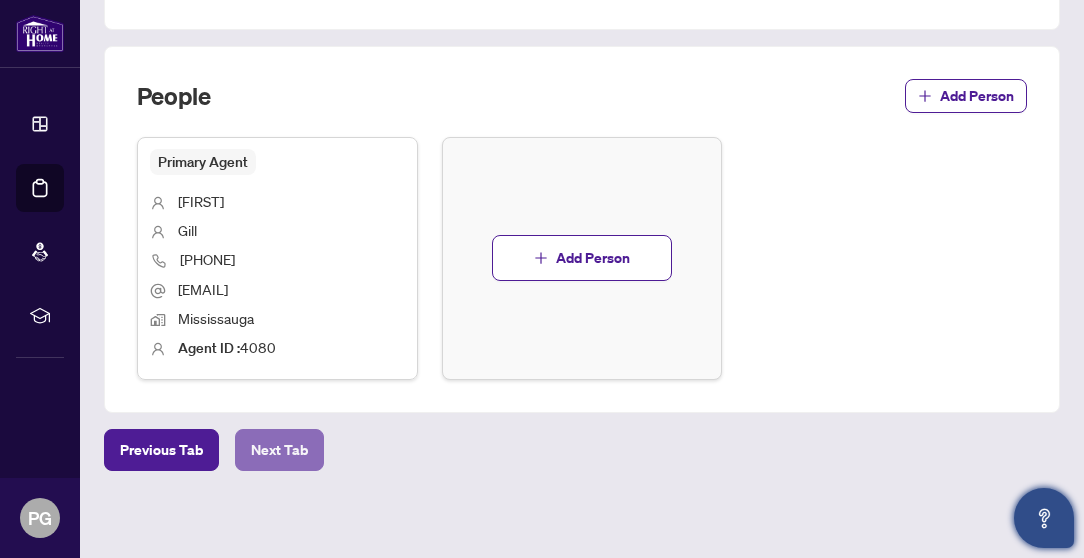 click on "Next Tab" at bounding box center (279, 450) 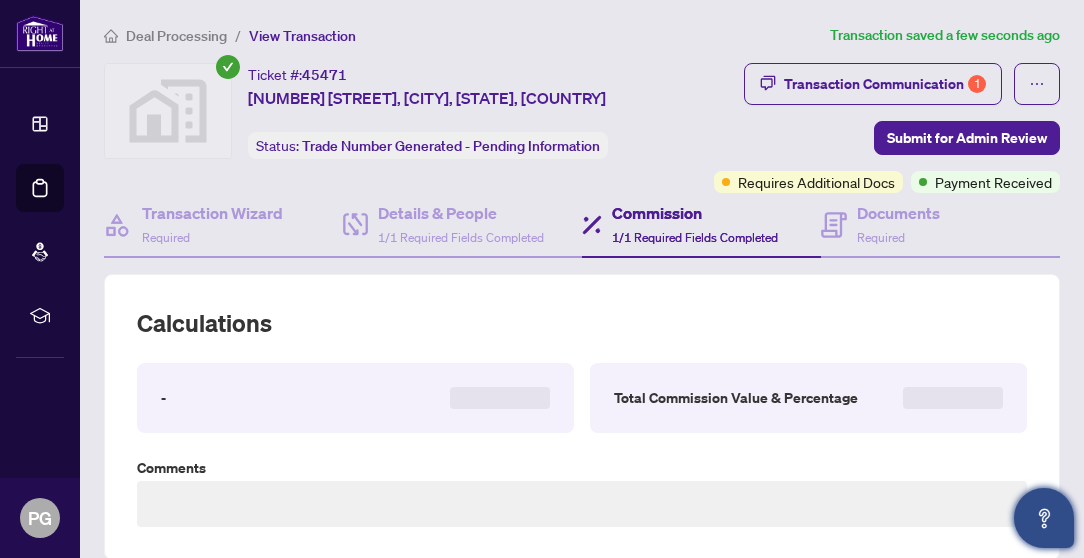 type on "**********" 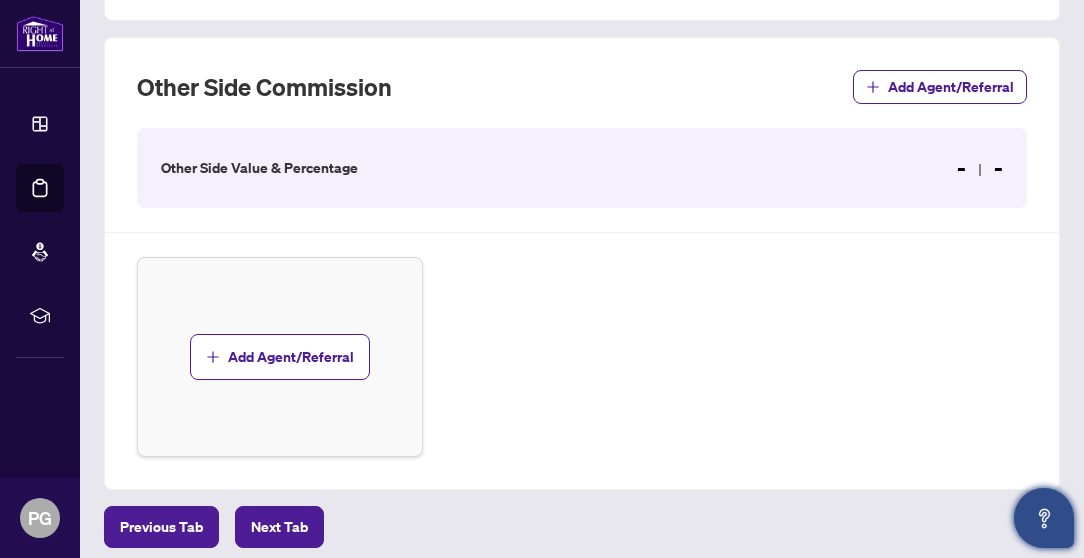 scroll, scrollTop: 1140, scrollLeft: 0, axis: vertical 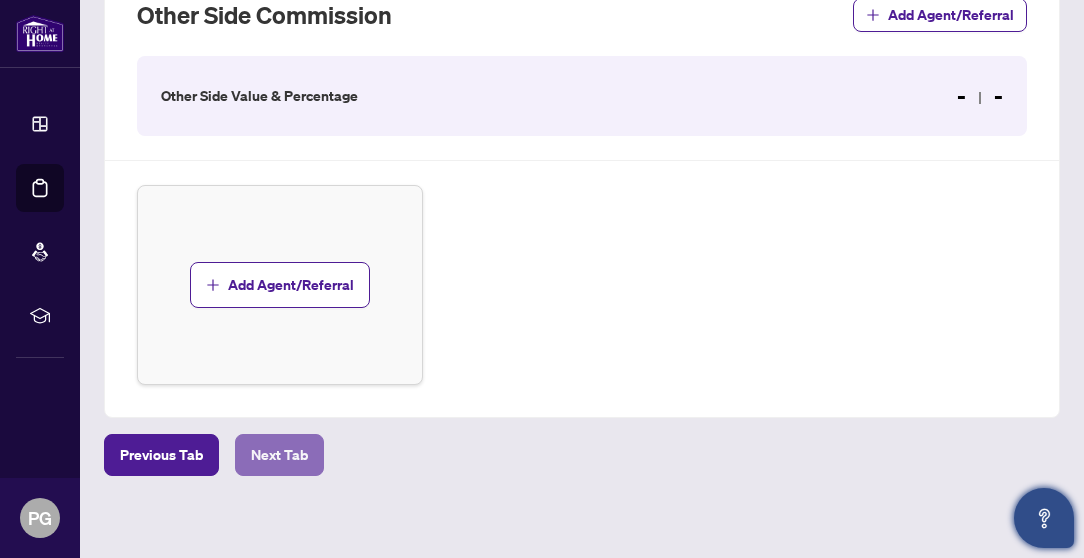 click on "Next Tab" at bounding box center (279, 455) 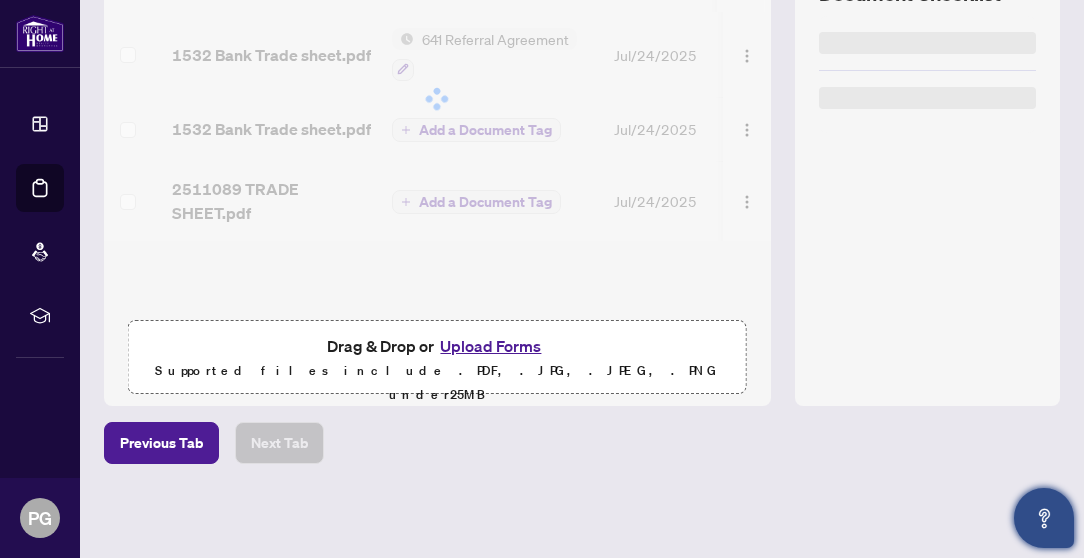 scroll, scrollTop: 0, scrollLeft: 0, axis: both 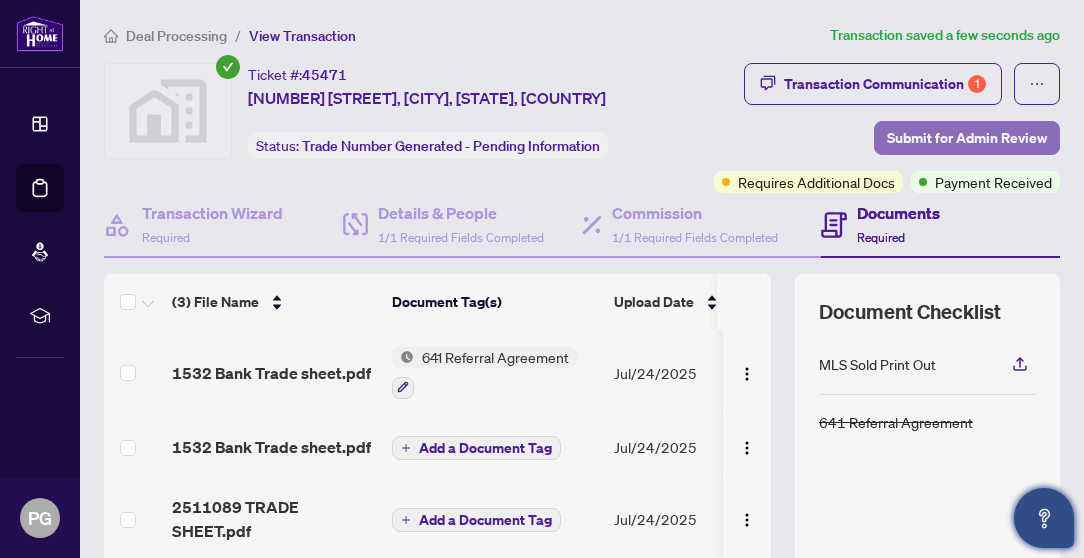 click on "Submit for Admin Review" at bounding box center [967, 138] 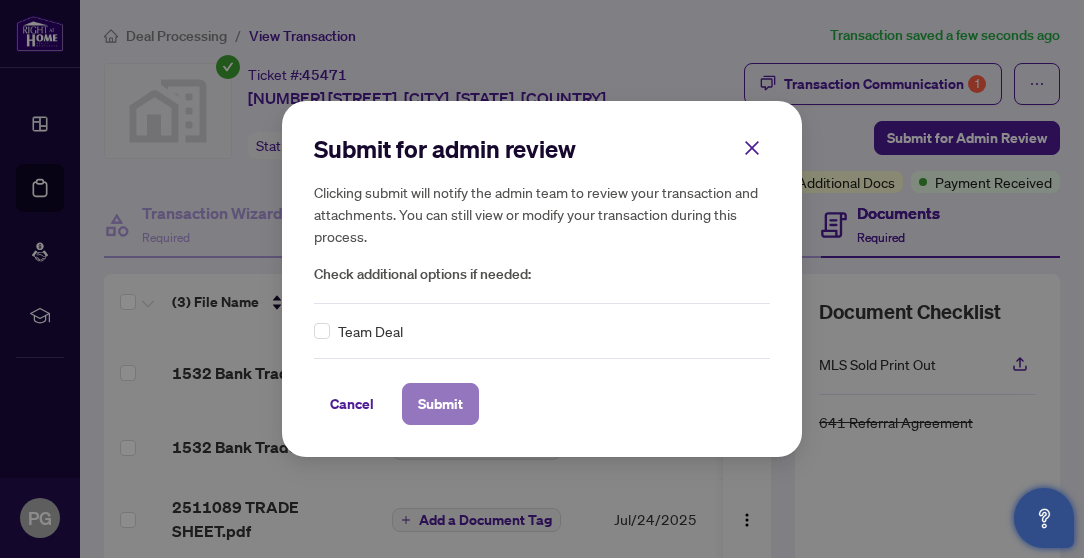click on "Submit" at bounding box center [440, 404] 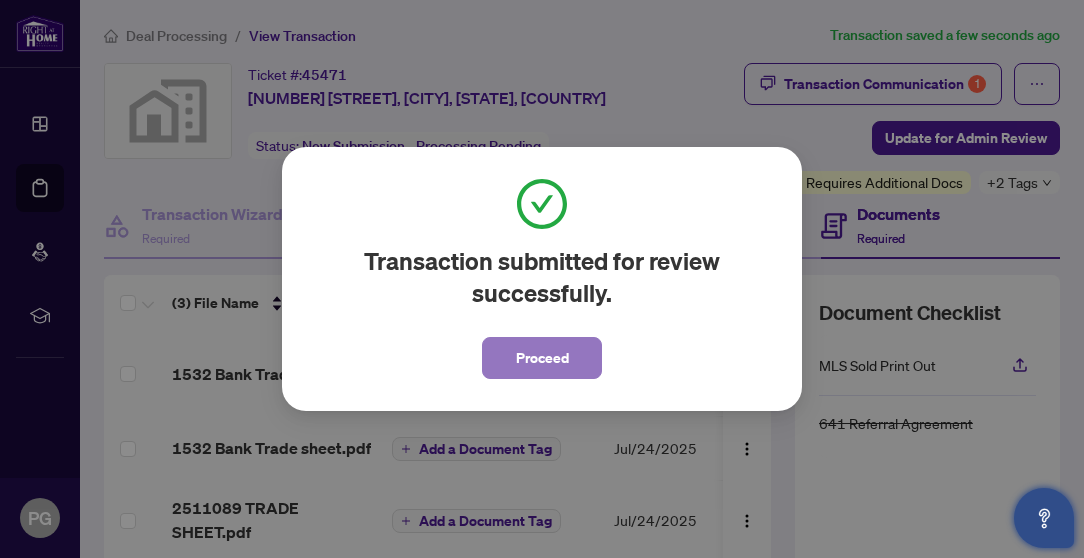 click on "Proceed" at bounding box center (542, 358) 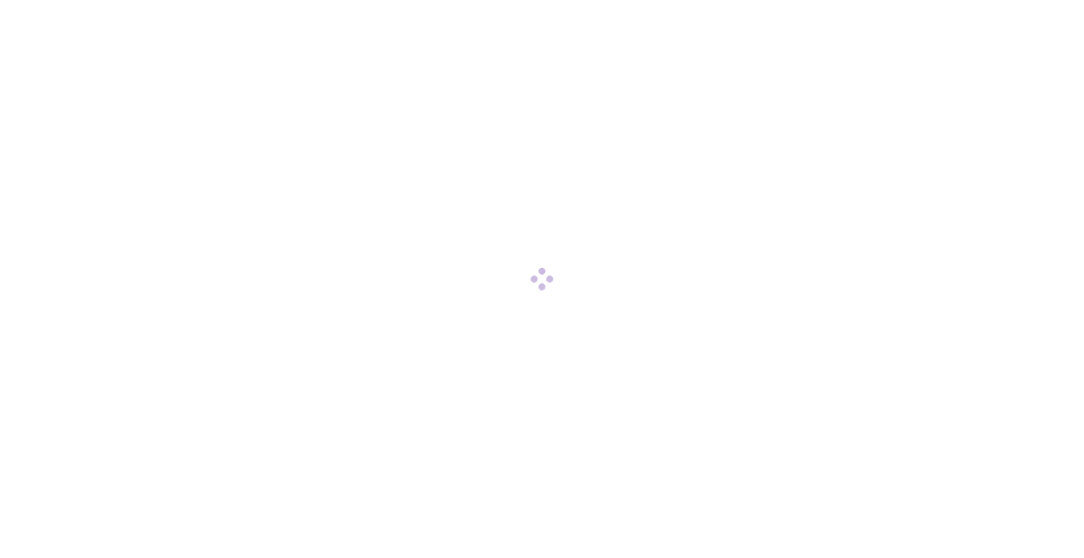 scroll, scrollTop: 0, scrollLeft: 0, axis: both 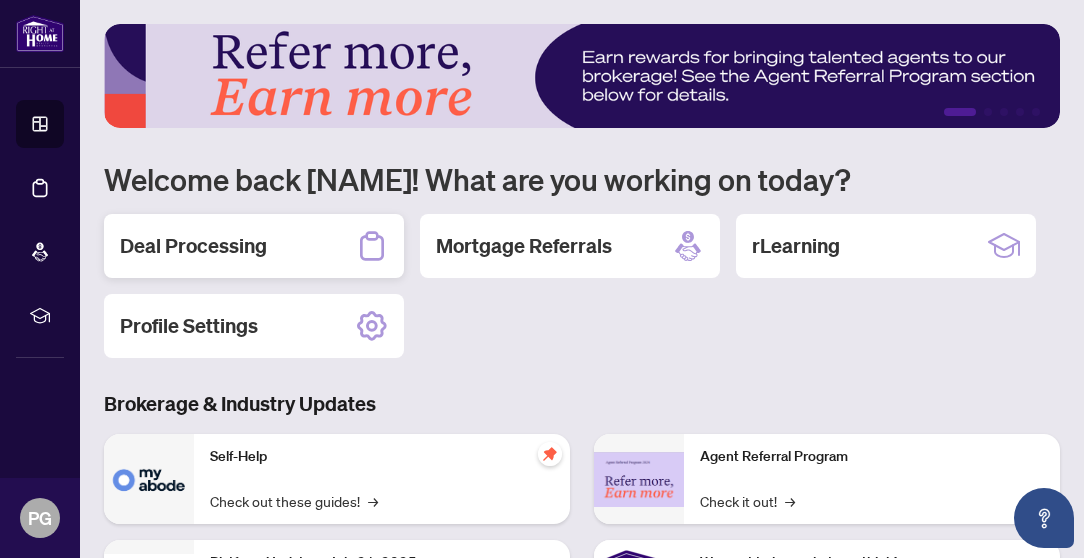 click on "Deal Processing" at bounding box center (193, 246) 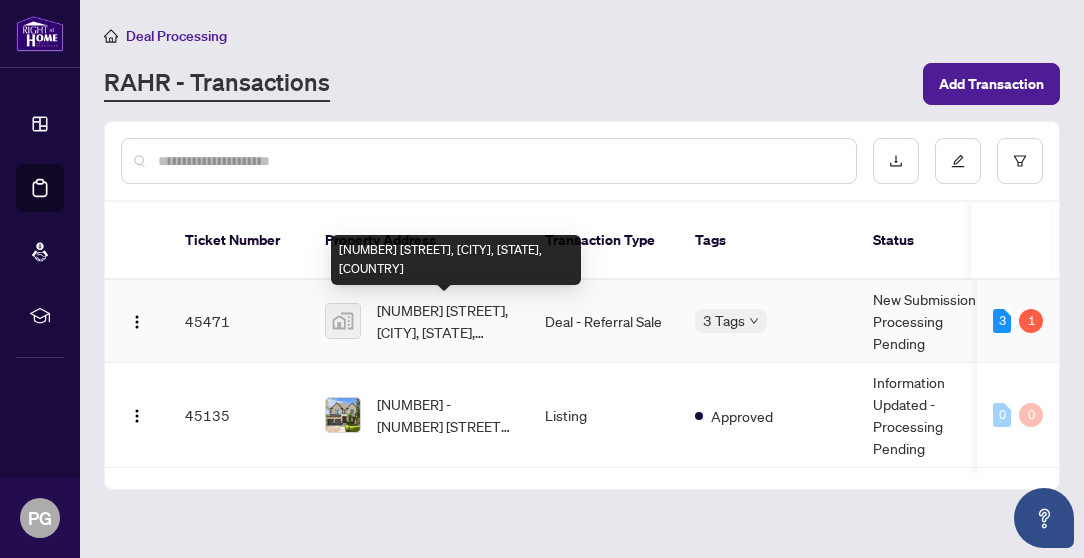click on "1532 Virtue Lane, Windsor, ON, Canada" at bounding box center [445, 321] 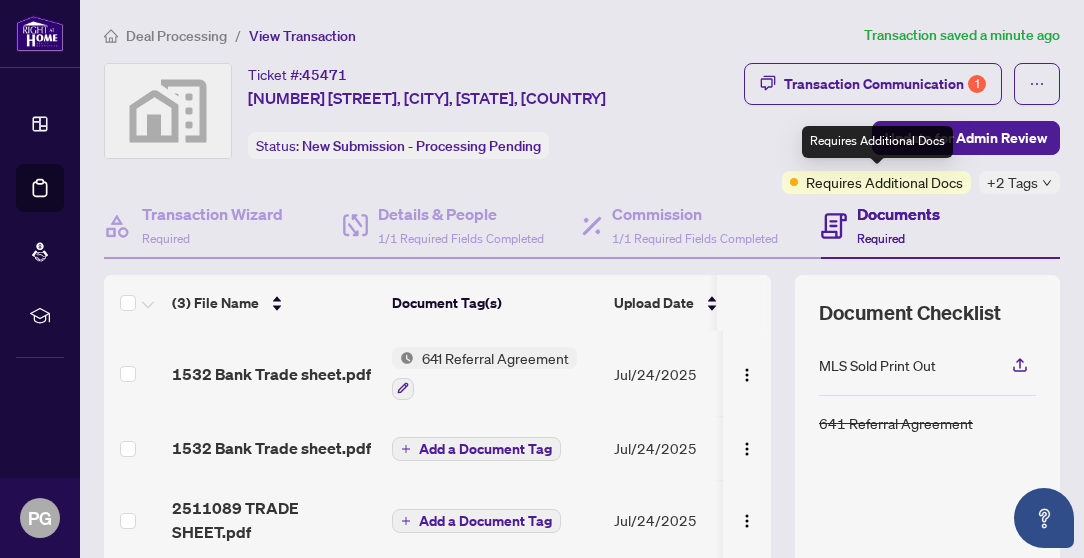 click on "Requires Additional Docs" at bounding box center [884, 182] 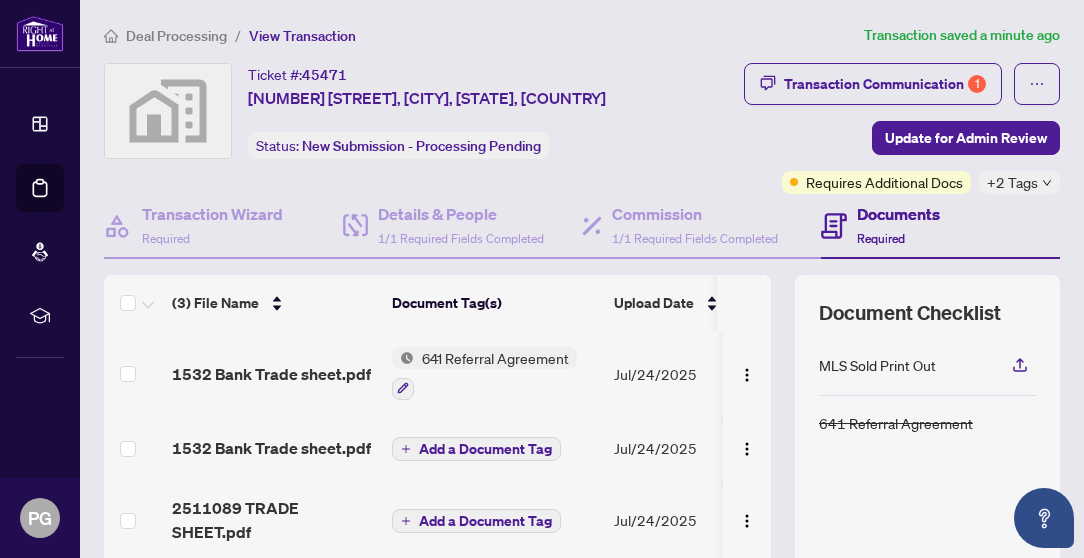 click on "Documents" at bounding box center [898, 214] 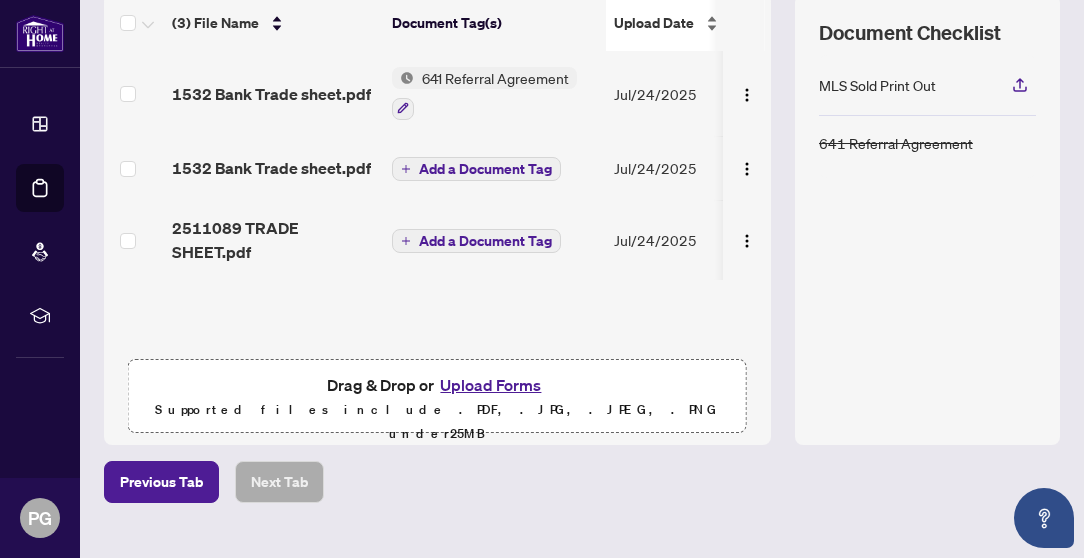 scroll, scrollTop: 285, scrollLeft: 0, axis: vertical 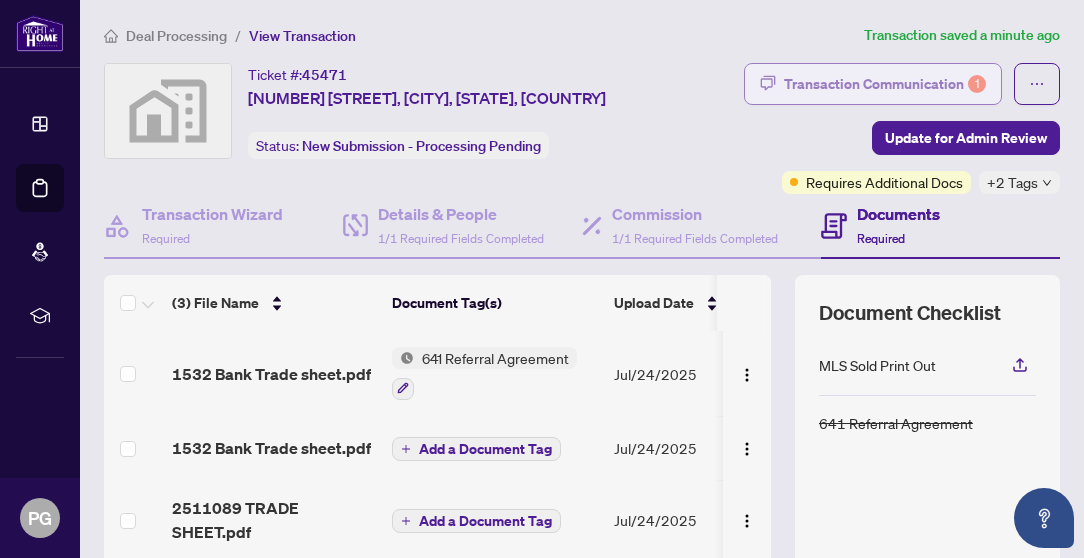 click on "Transaction Communication 1" at bounding box center (885, 84) 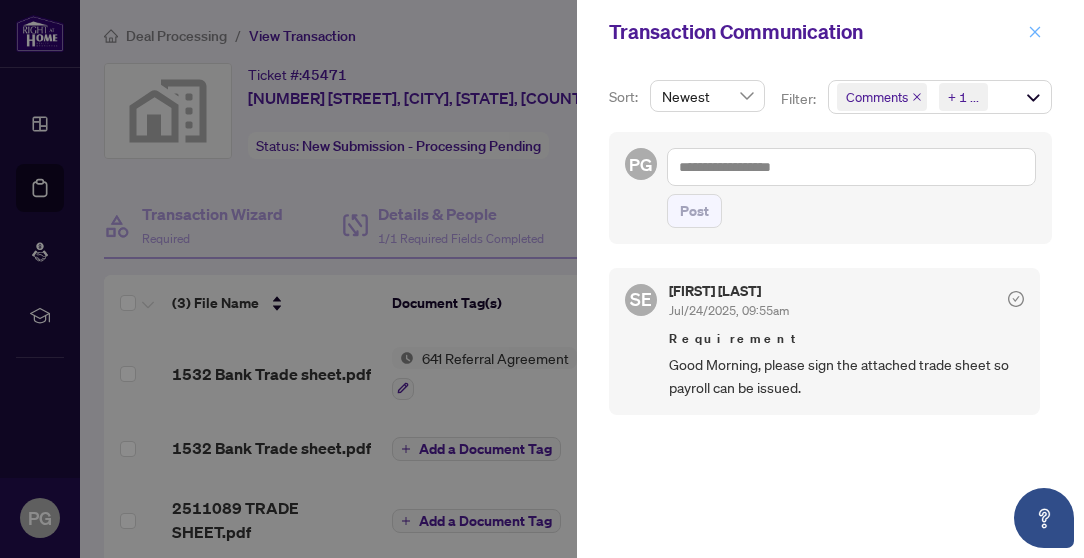 click 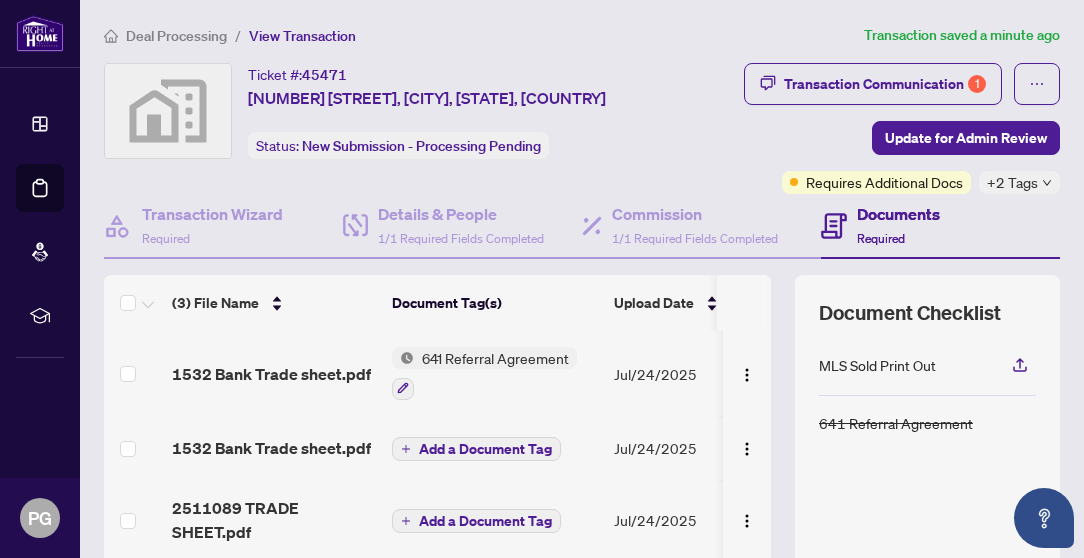 click on "View Transaction" at bounding box center [302, 36] 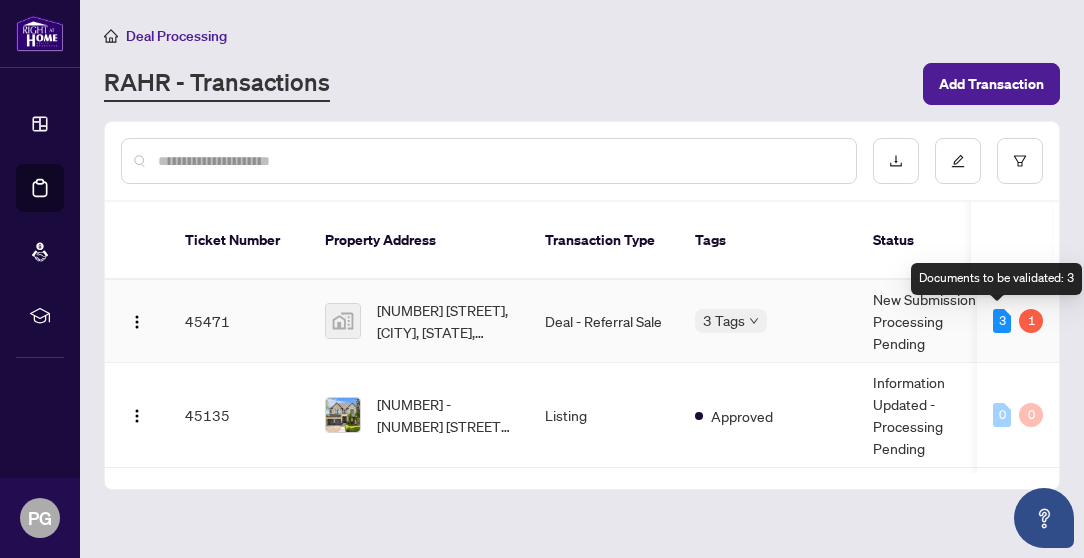 click on "3" at bounding box center [1002, 321] 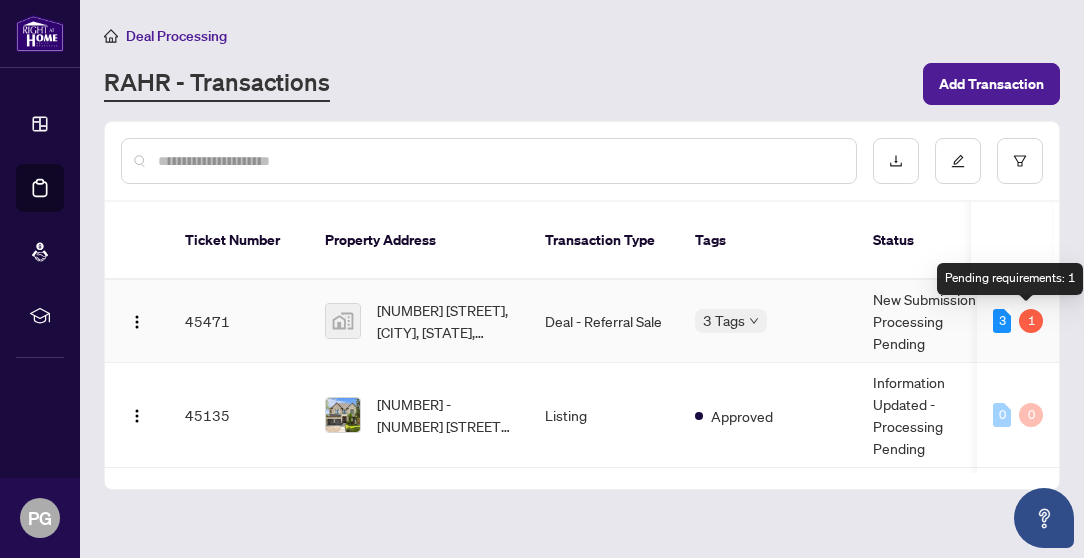 click on "1" at bounding box center (1031, 321) 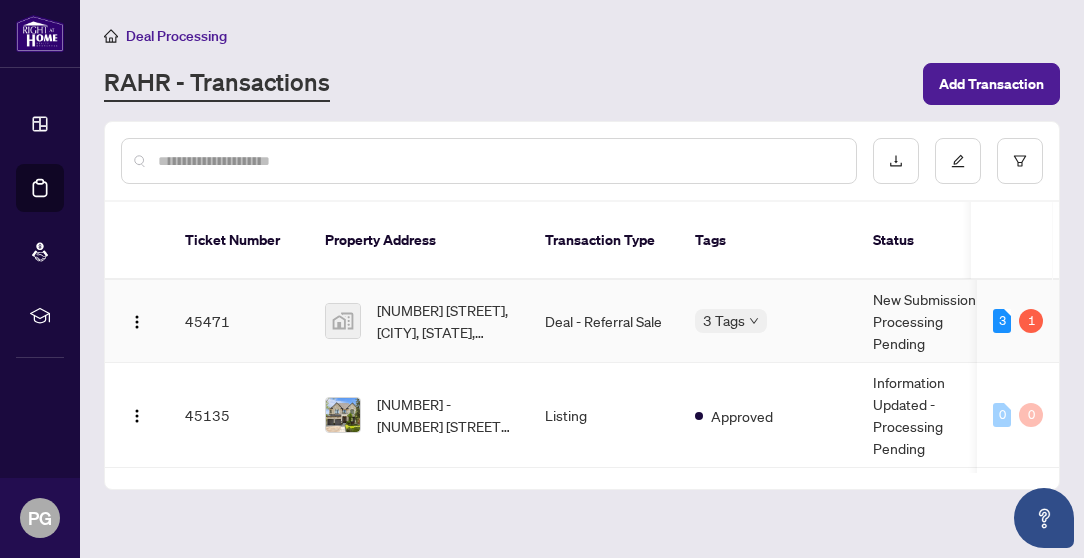 scroll, scrollTop: 0, scrollLeft: 41, axis: horizontal 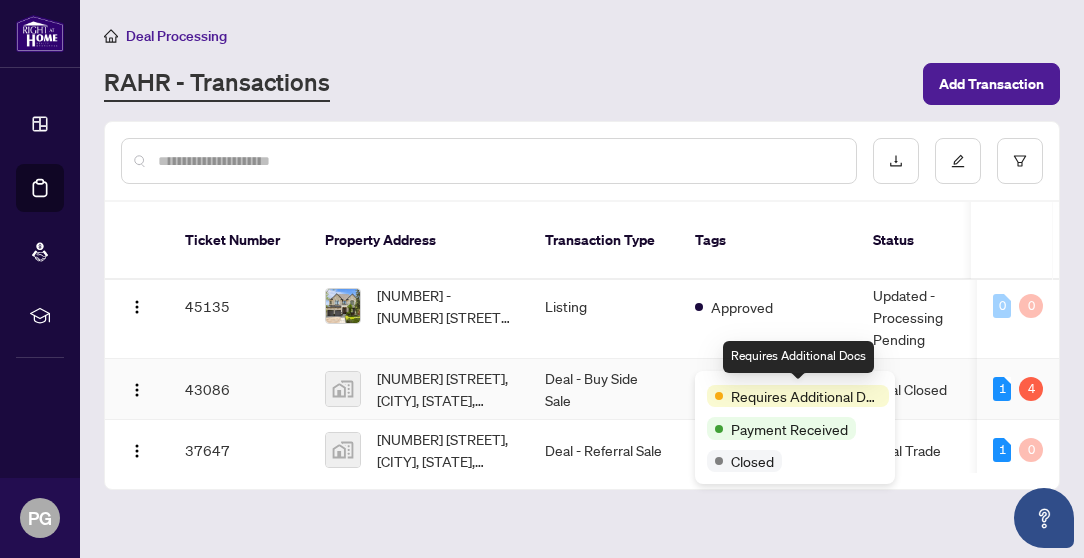 click on "Requires Additional Docs" at bounding box center (806, 396) 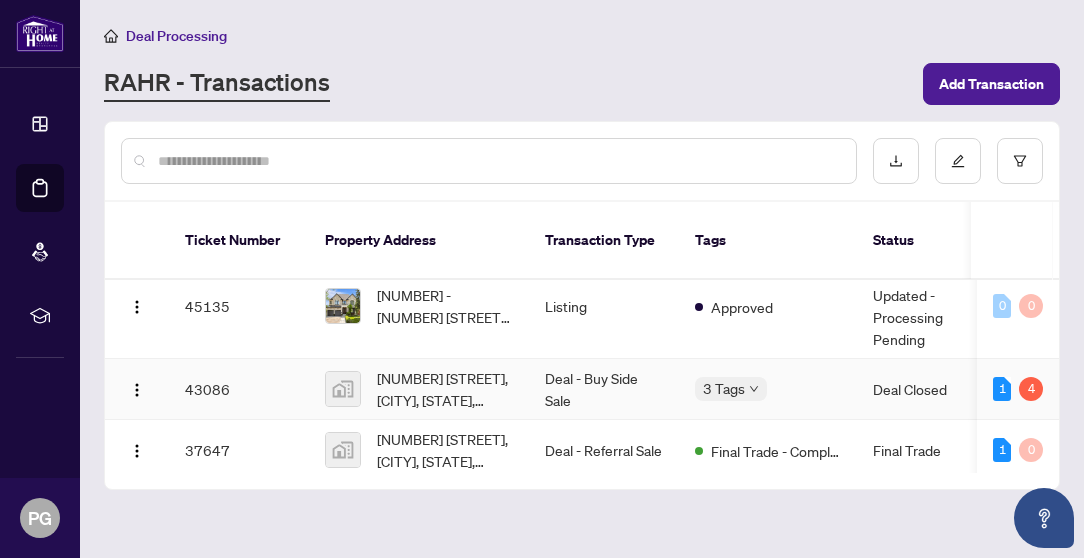 click on "Deal - Buy Side Sale" at bounding box center (604, 389) 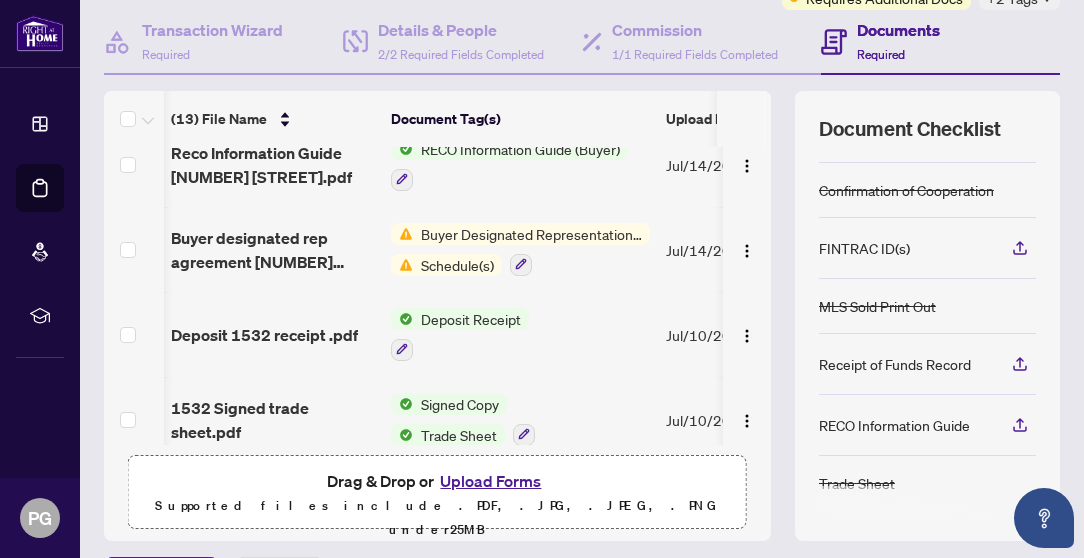 scroll, scrollTop: 211, scrollLeft: 1, axis: both 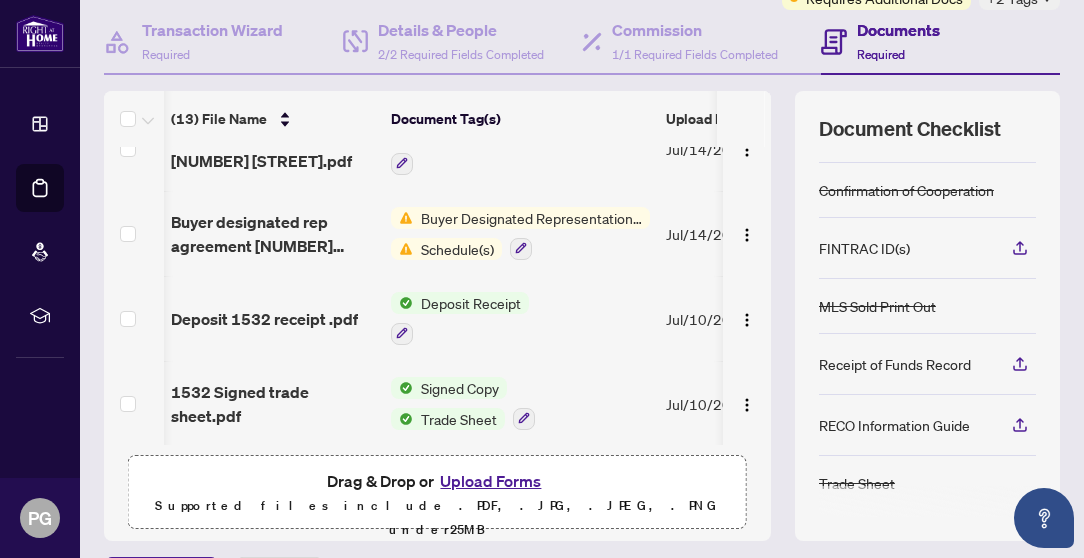 click on "Deposit Receipt" at bounding box center [471, 303] 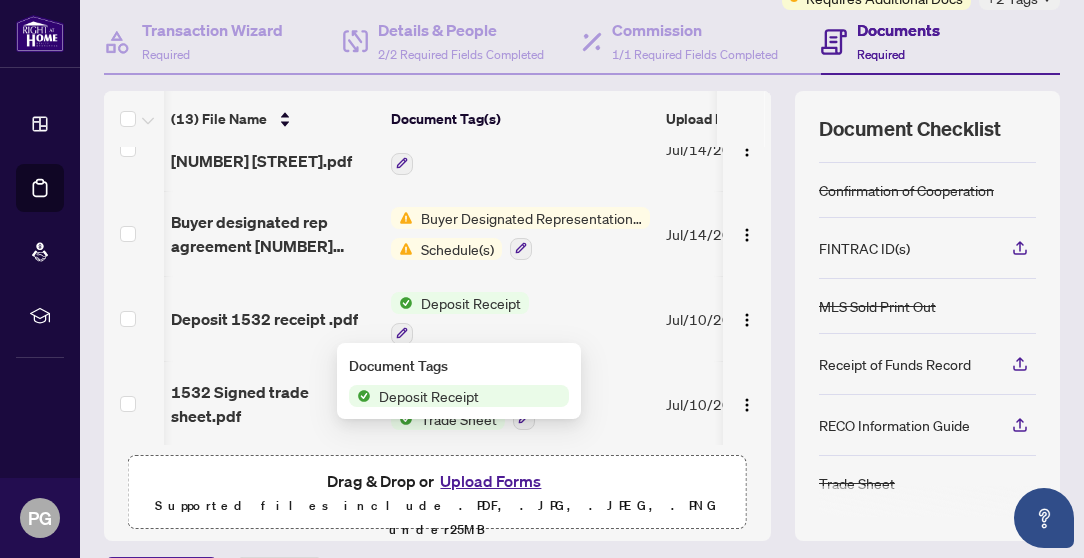 click on "Deposit Receipt" at bounding box center (429, 396) 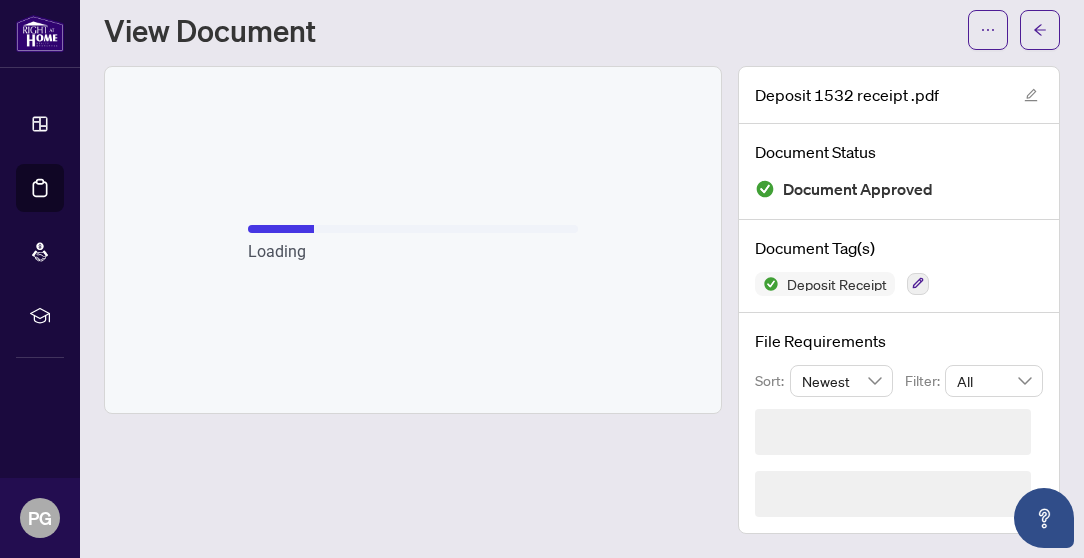 scroll, scrollTop: 0, scrollLeft: 0, axis: both 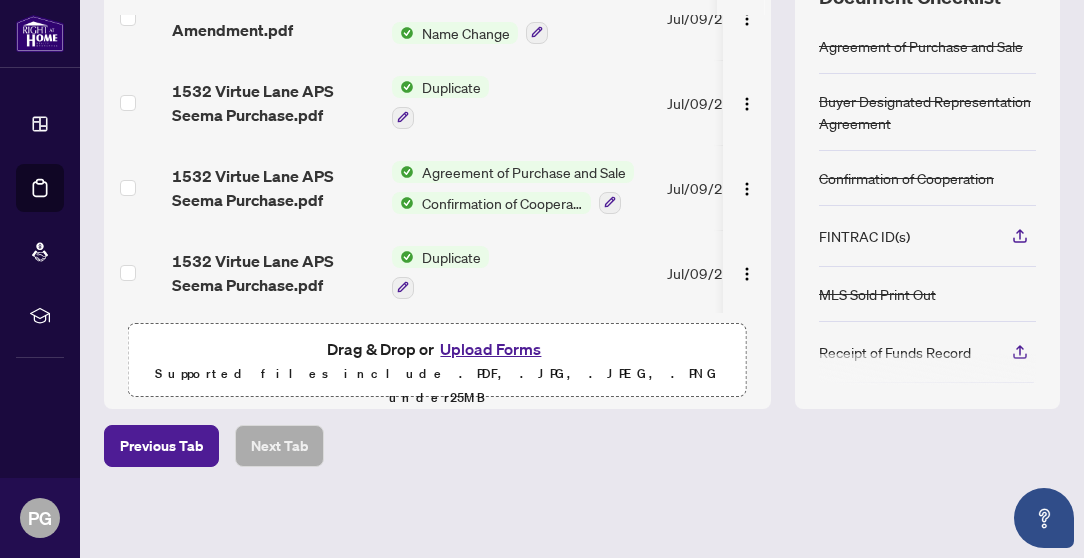 click on "Upload Forms" at bounding box center [490, 349] 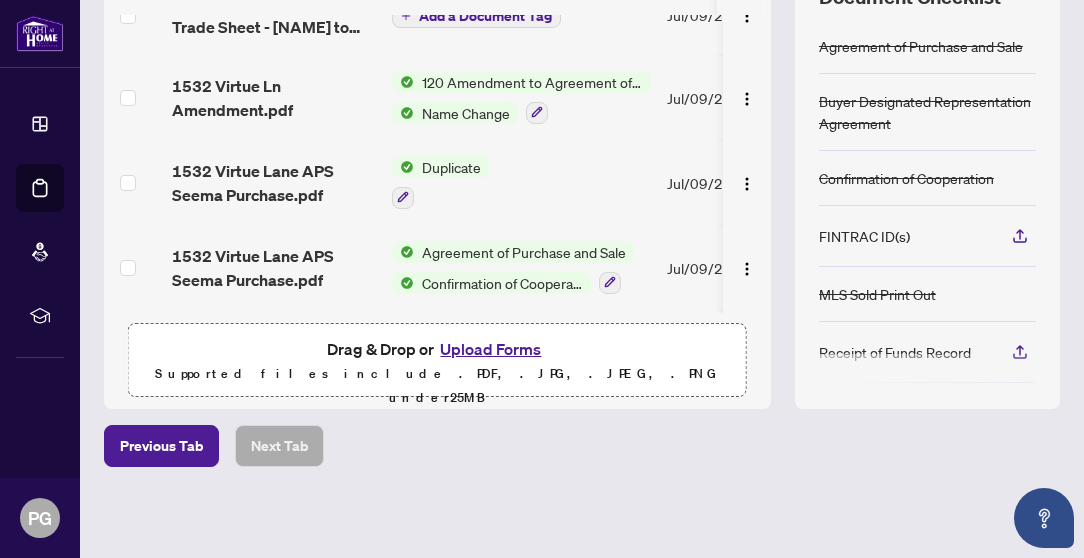 click on "Upload Forms" at bounding box center (490, 349) 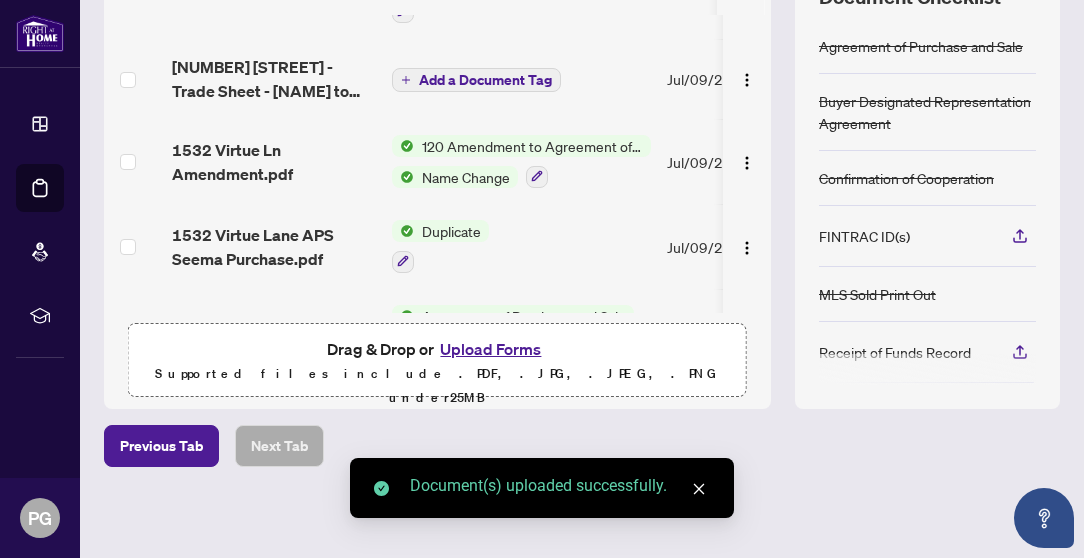 click on "Upload Forms" at bounding box center (490, 349) 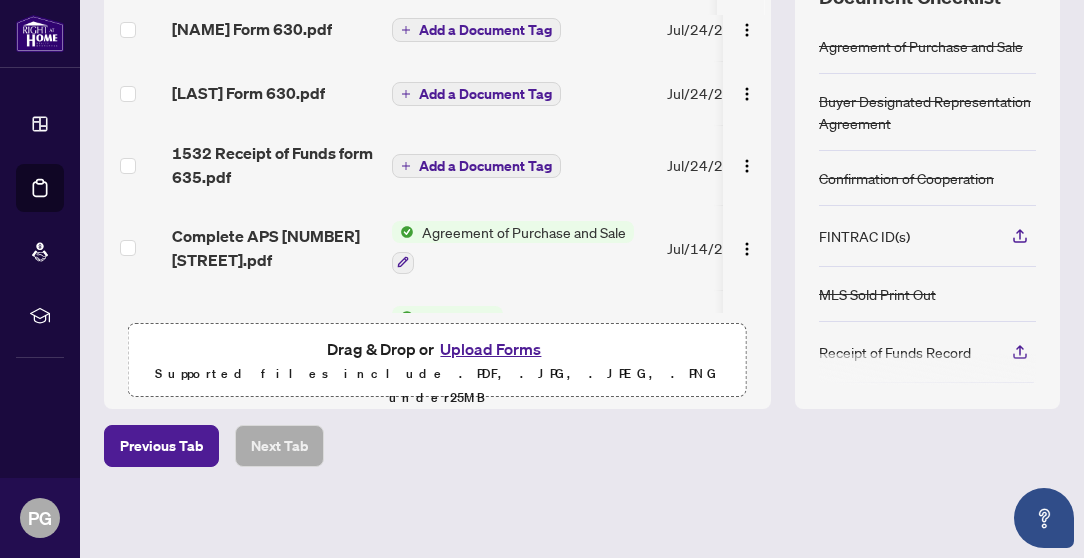 scroll, scrollTop: 0, scrollLeft: 0, axis: both 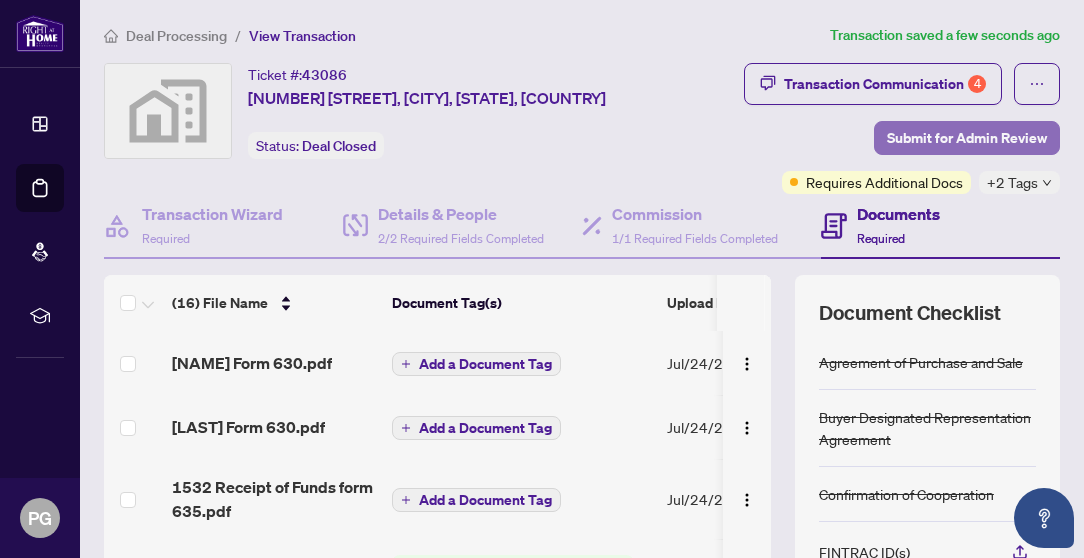 click on "Submit for Admin Review" at bounding box center (967, 138) 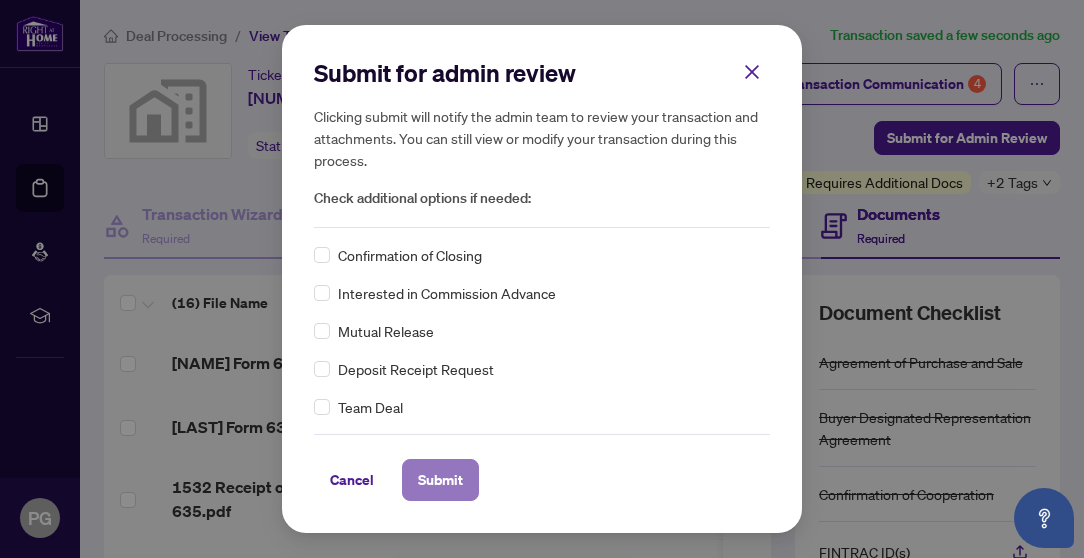 click on "Submit" at bounding box center (440, 480) 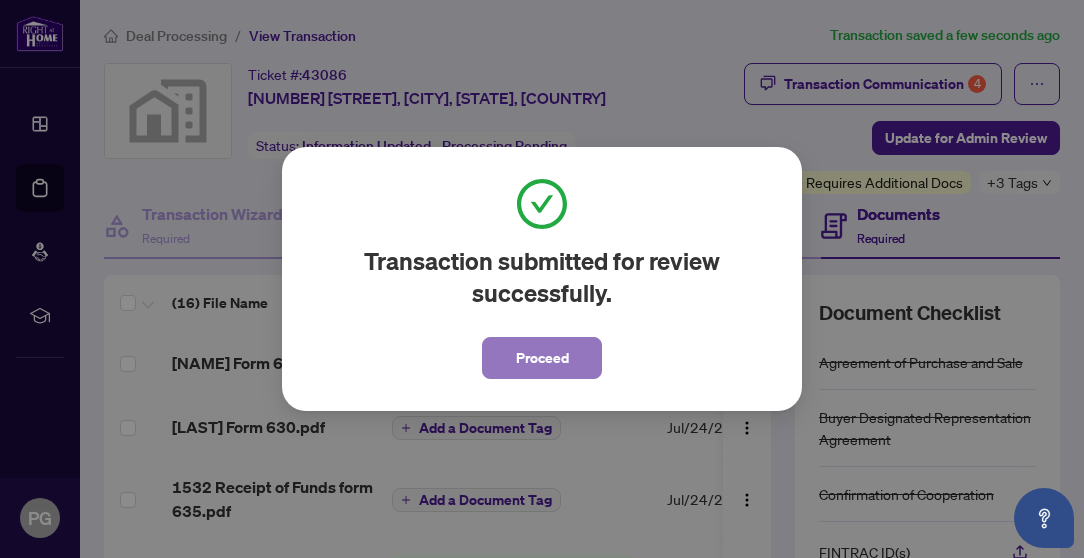 click on "Proceed" at bounding box center (542, 358) 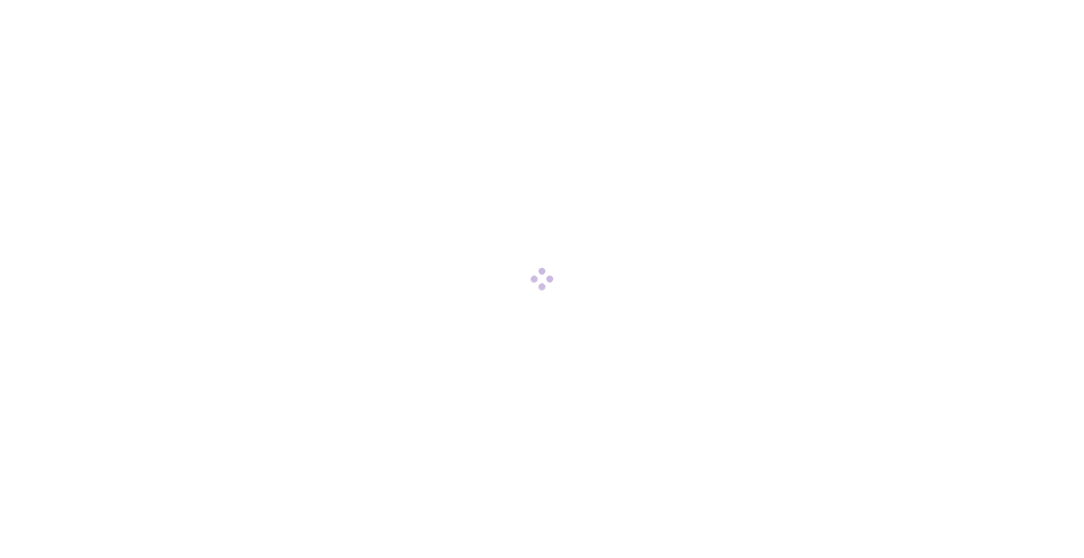 scroll, scrollTop: 0, scrollLeft: 0, axis: both 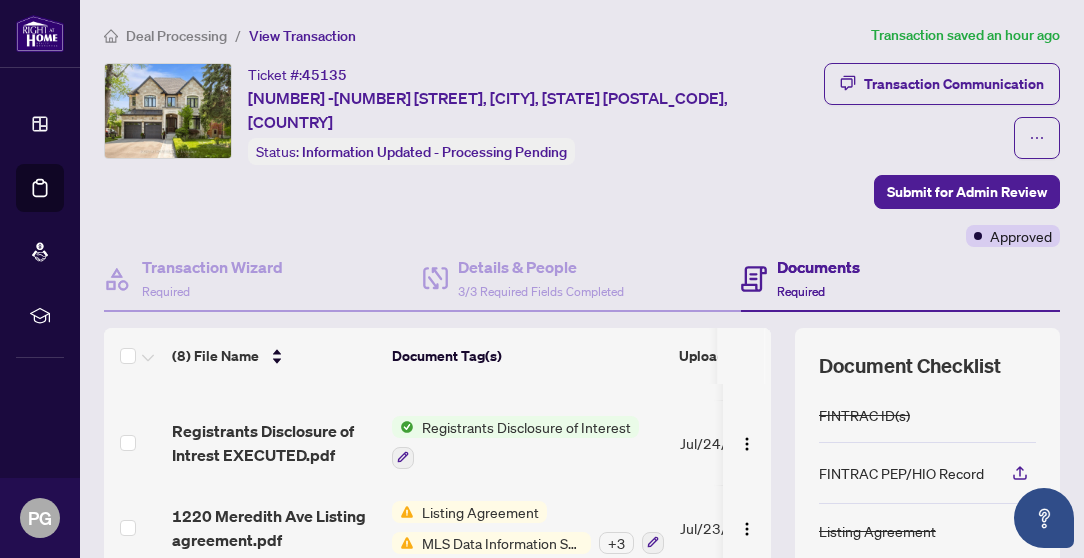 click on "Registrants Disclosure of Interest" at bounding box center [526, 427] 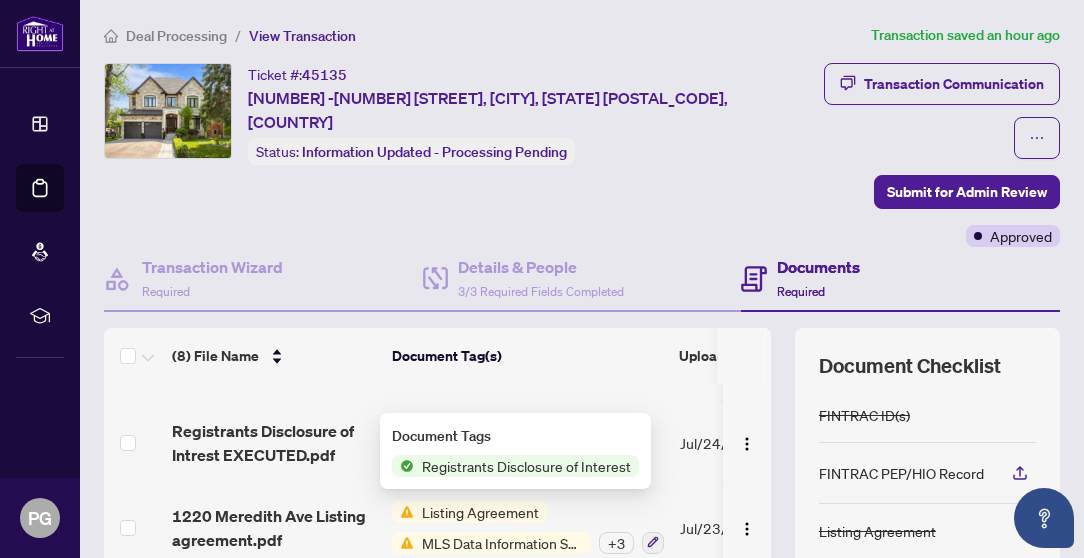 click on "Registrants Disclosure of Interest" at bounding box center (526, 466) 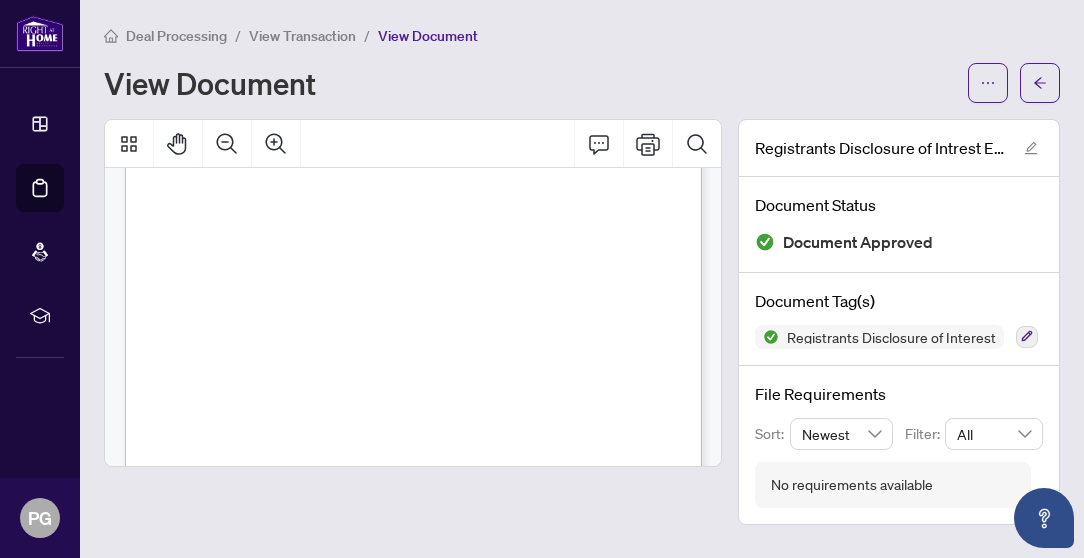 scroll, scrollTop: 488, scrollLeft: 0, axis: vertical 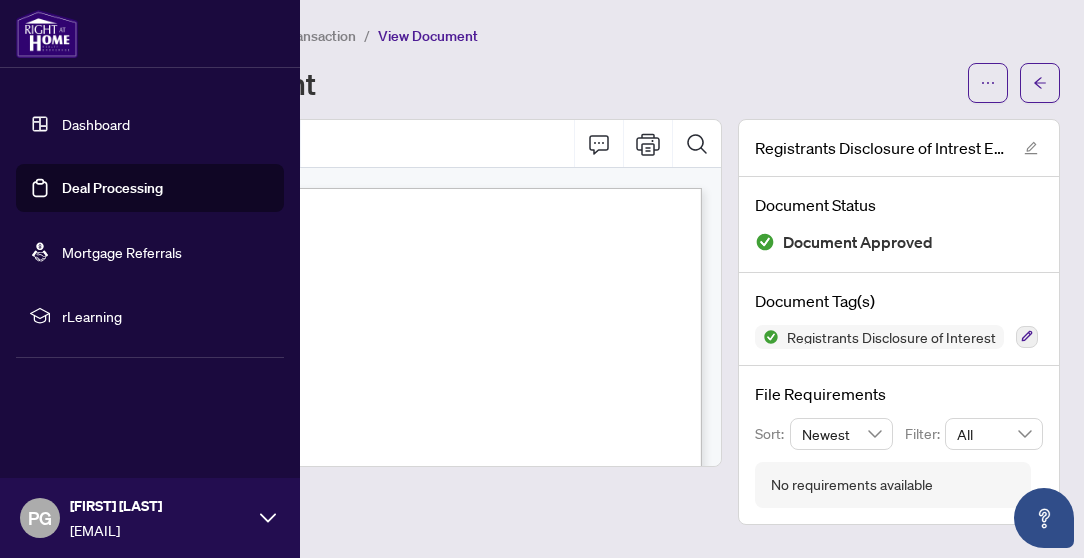click on "PG" at bounding box center [40, 518] 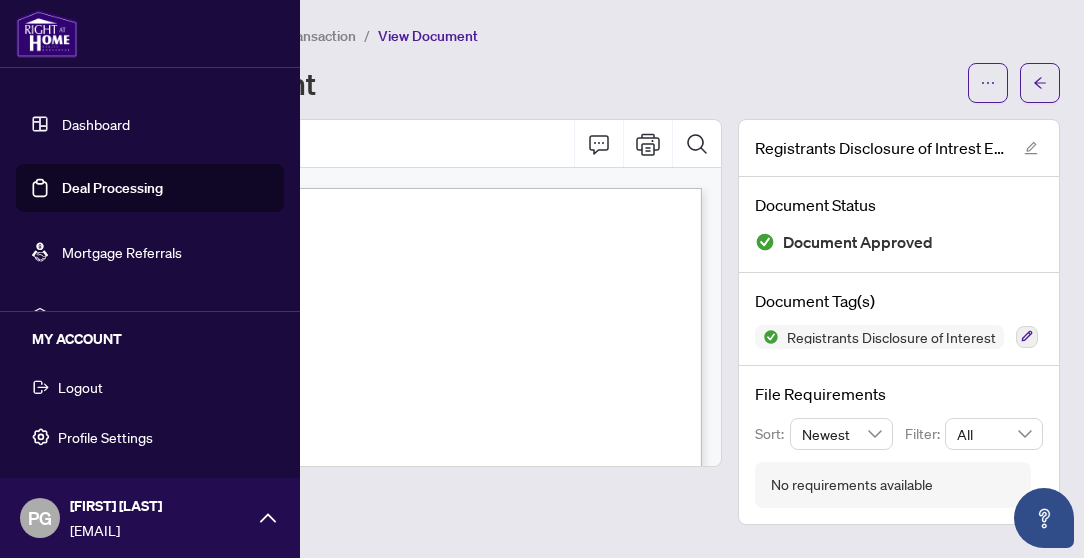 click on "Logout" at bounding box center [80, 387] 